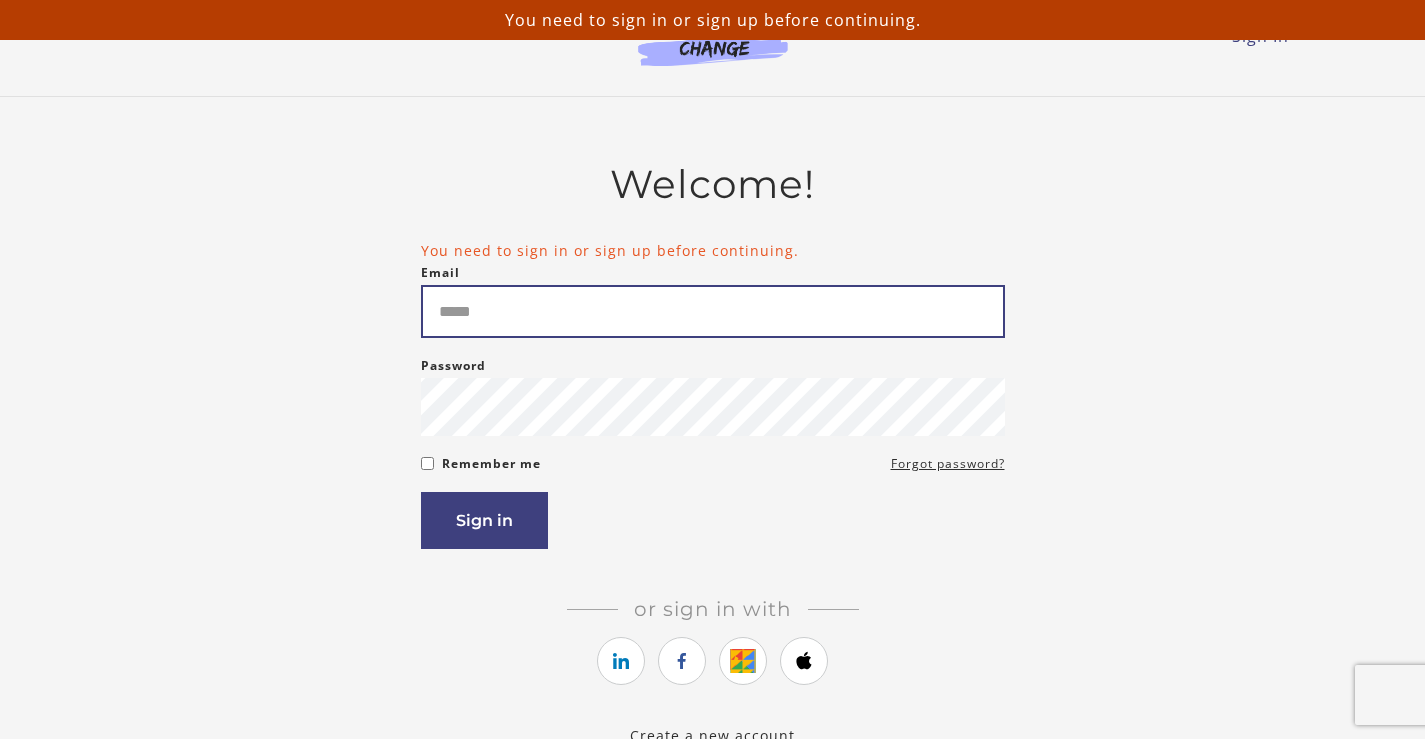 scroll, scrollTop: 0, scrollLeft: 0, axis: both 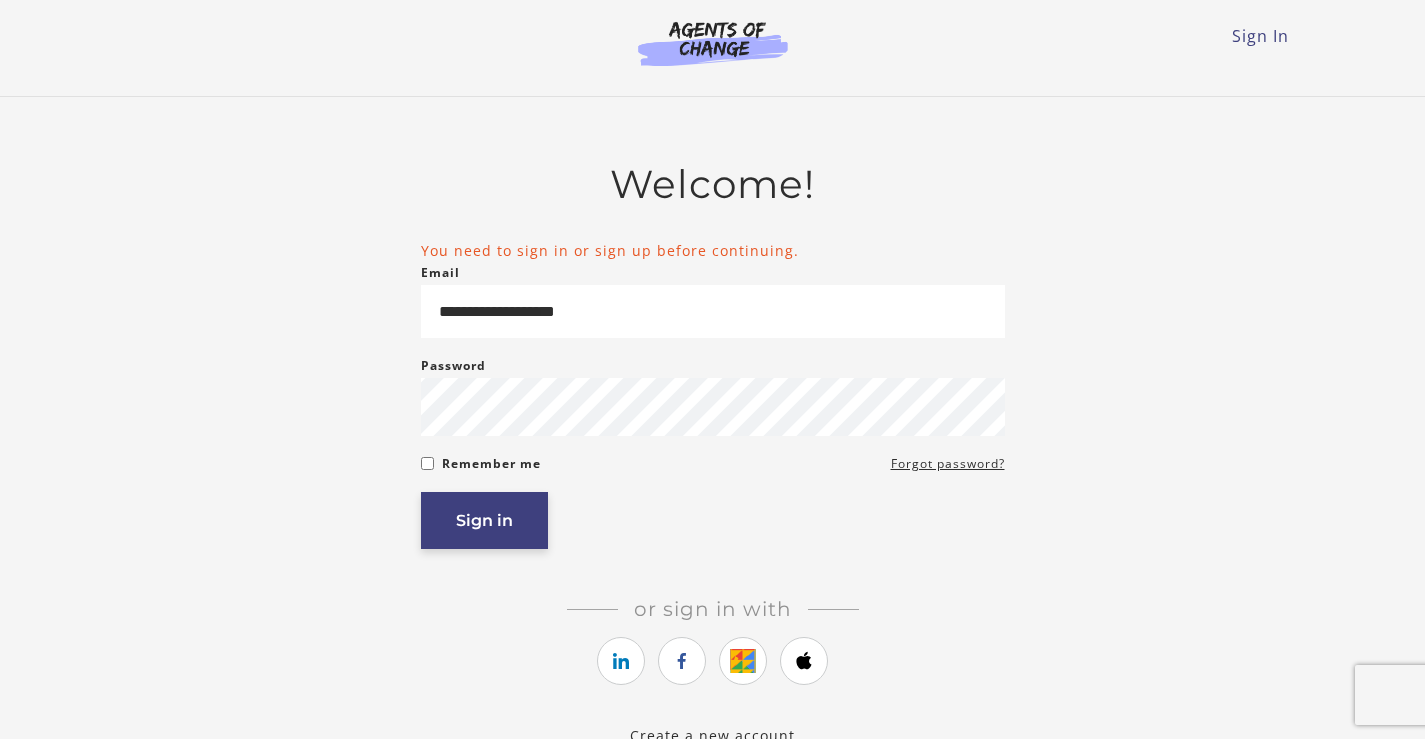click on "Sign in" at bounding box center [484, 520] 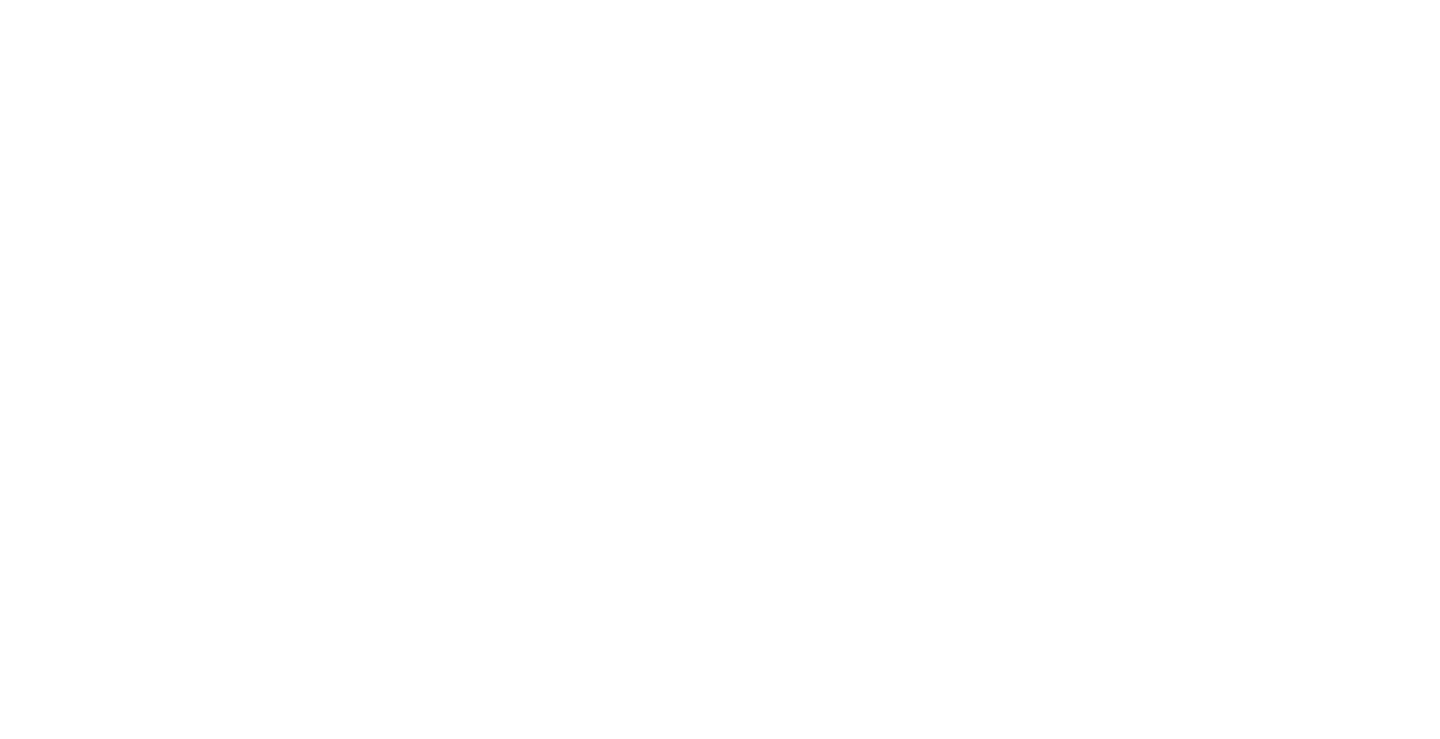scroll, scrollTop: 0, scrollLeft: 0, axis: both 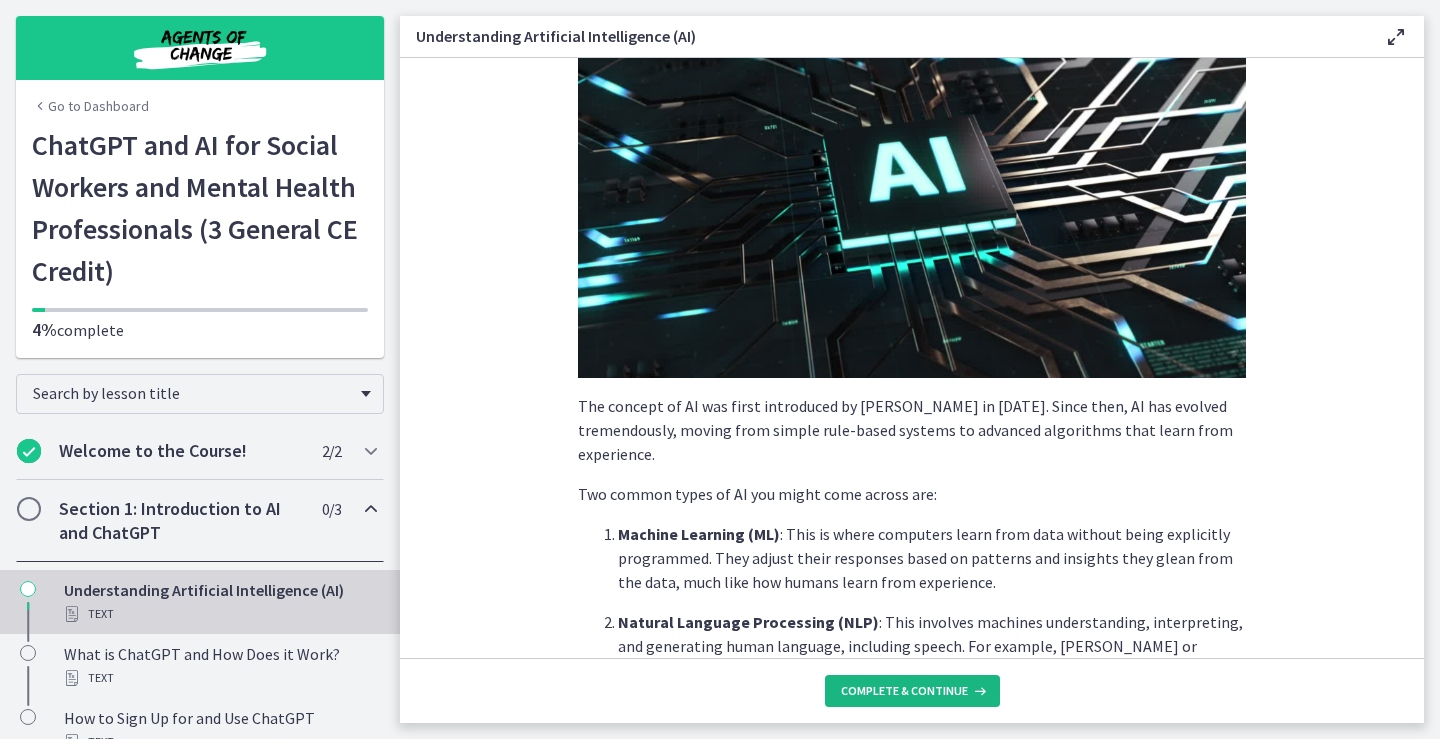 click on "Complete & continue" at bounding box center (904, 691) 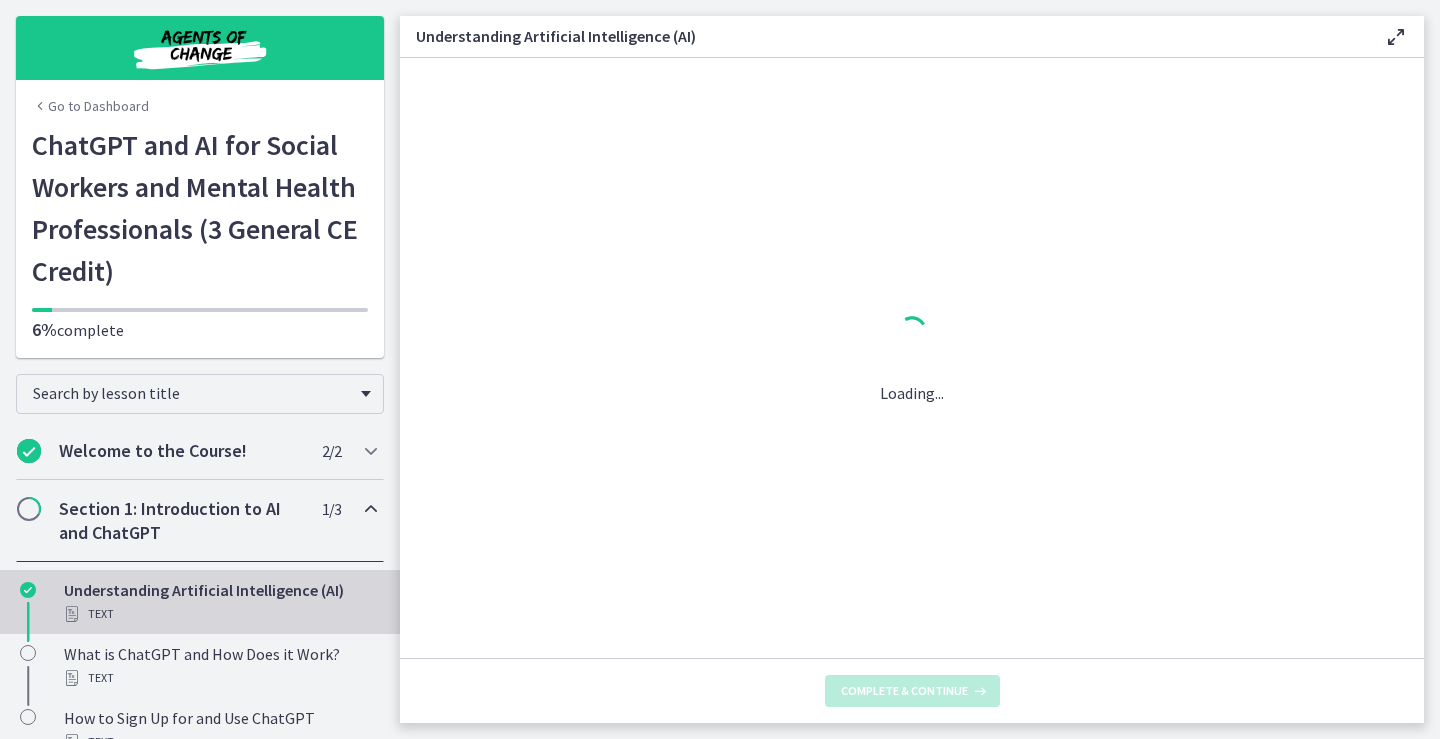 scroll, scrollTop: 0, scrollLeft: 0, axis: both 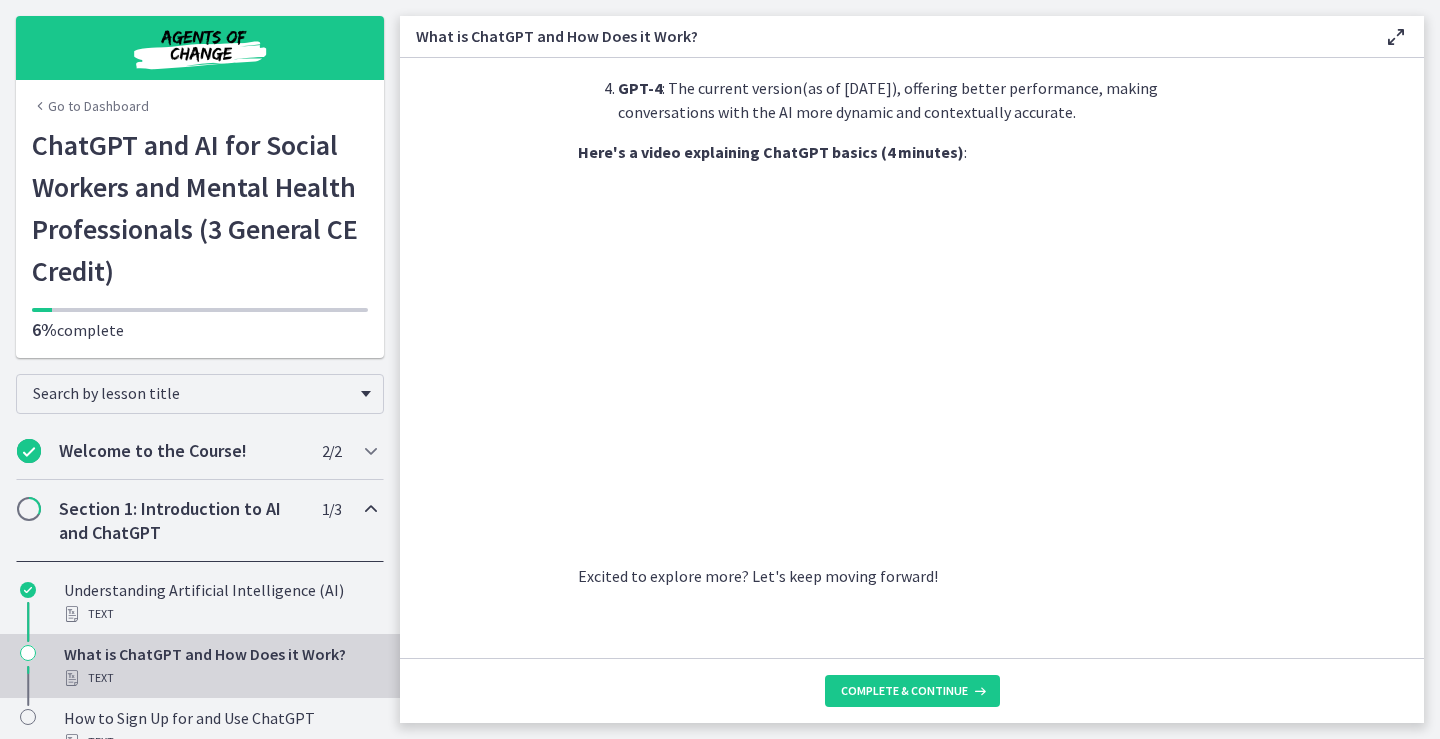 click on "ChatGPT , developed by  OpenAI , is a language model powered by AI. But what does that mean?
Imagine having a tool that can generate human-like text based on the prompts you provide. From answering queries to creating entire articles, ChatGPT can do it all. The secret is mastering the right way to "prompt" or instruct ChatGPT to produce exactly what you want!
Looking for ChatGPT prompts you can use [DATE] in your Social Work practice?  Skip ahead to our "bonus" section where you'll find close to 100 prompts.
The "GPT" in ChatGPT stands for "Generative Pretrained Transformer", which describes how it works if you speak data science :)
Let's break that down: It's "pretrained" on a vast range of internet text, learning patterns, and nuances of language. Then, it "generates" text based on that learning when you provide a prompt.
ChatGPT has evolved over several versions:
GPT-1
GPT-2
GPT-3
GPT-4
:" at bounding box center [912, 358] 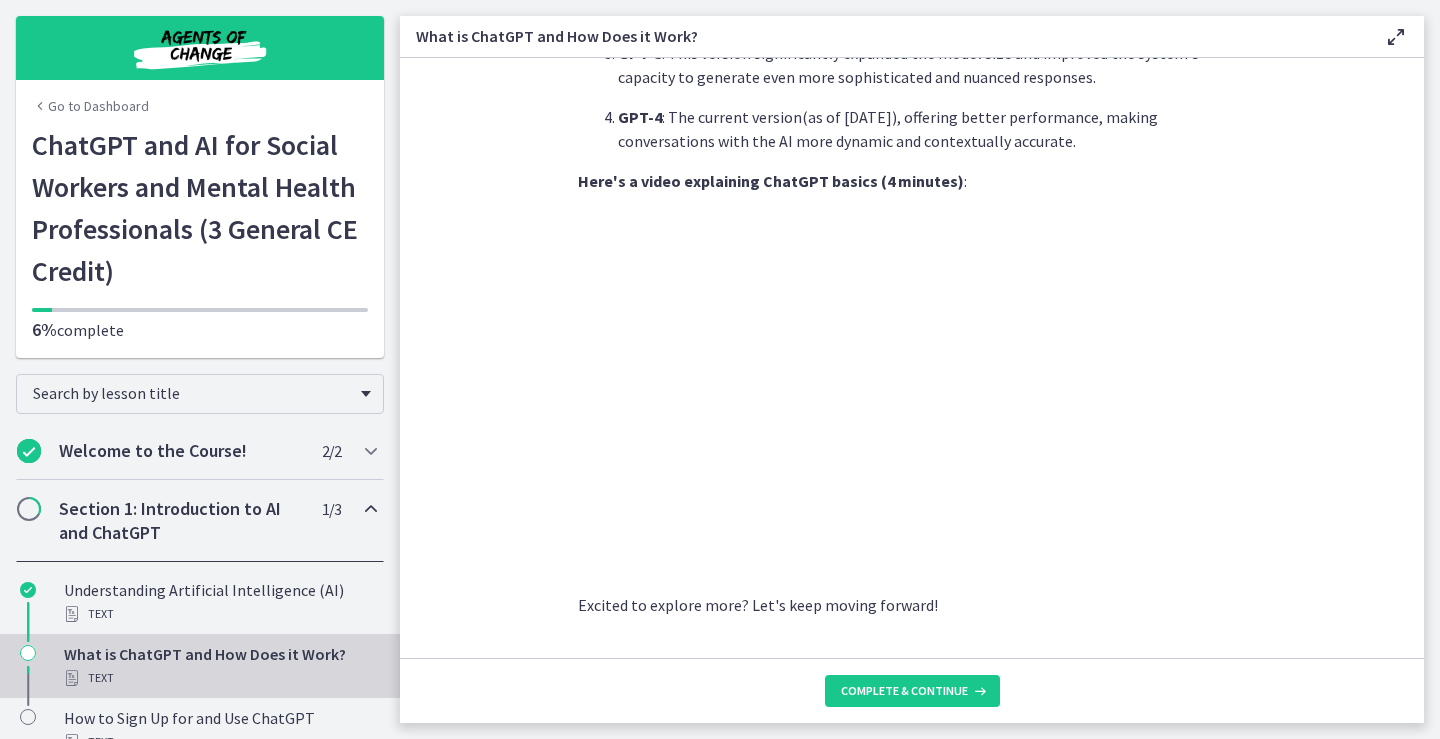 scroll, scrollTop: 982, scrollLeft: 0, axis: vertical 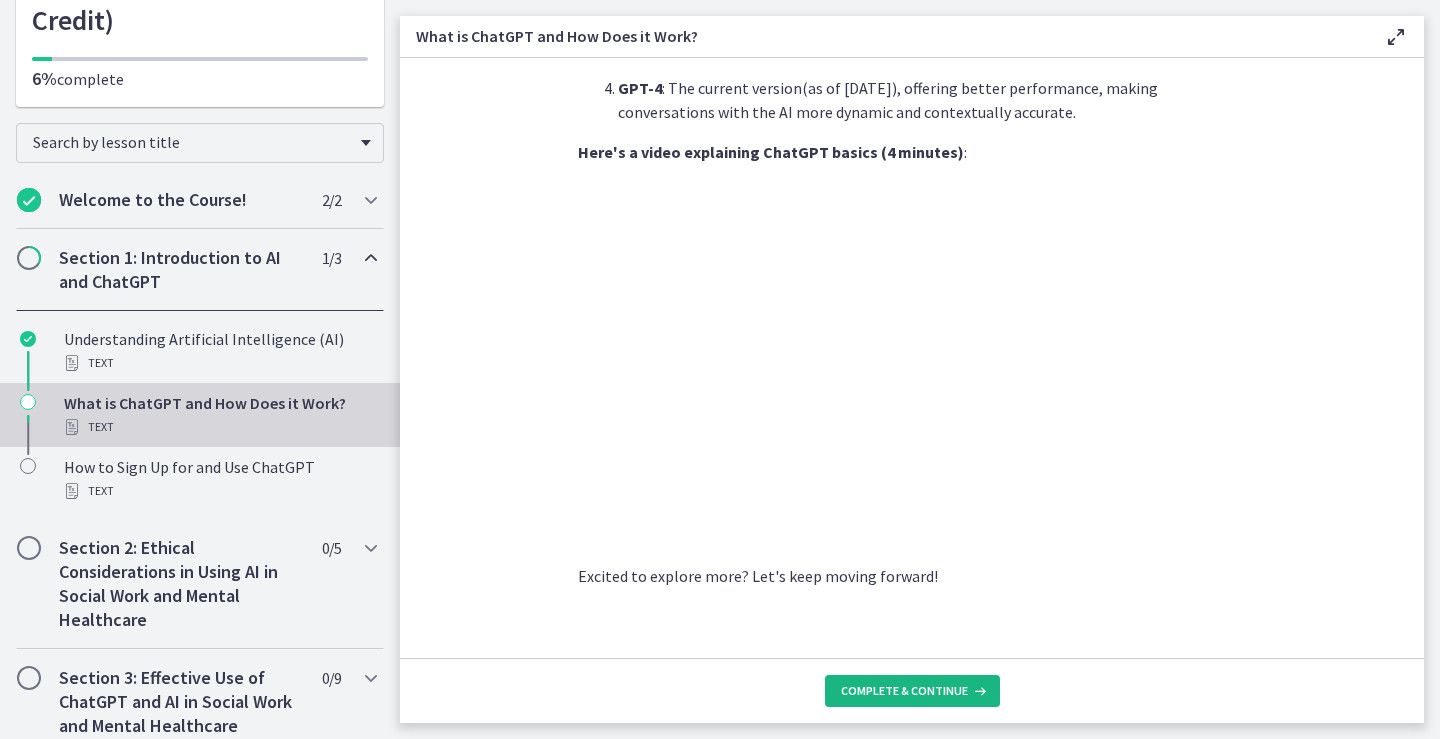 click on "Complete & continue" at bounding box center [904, 691] 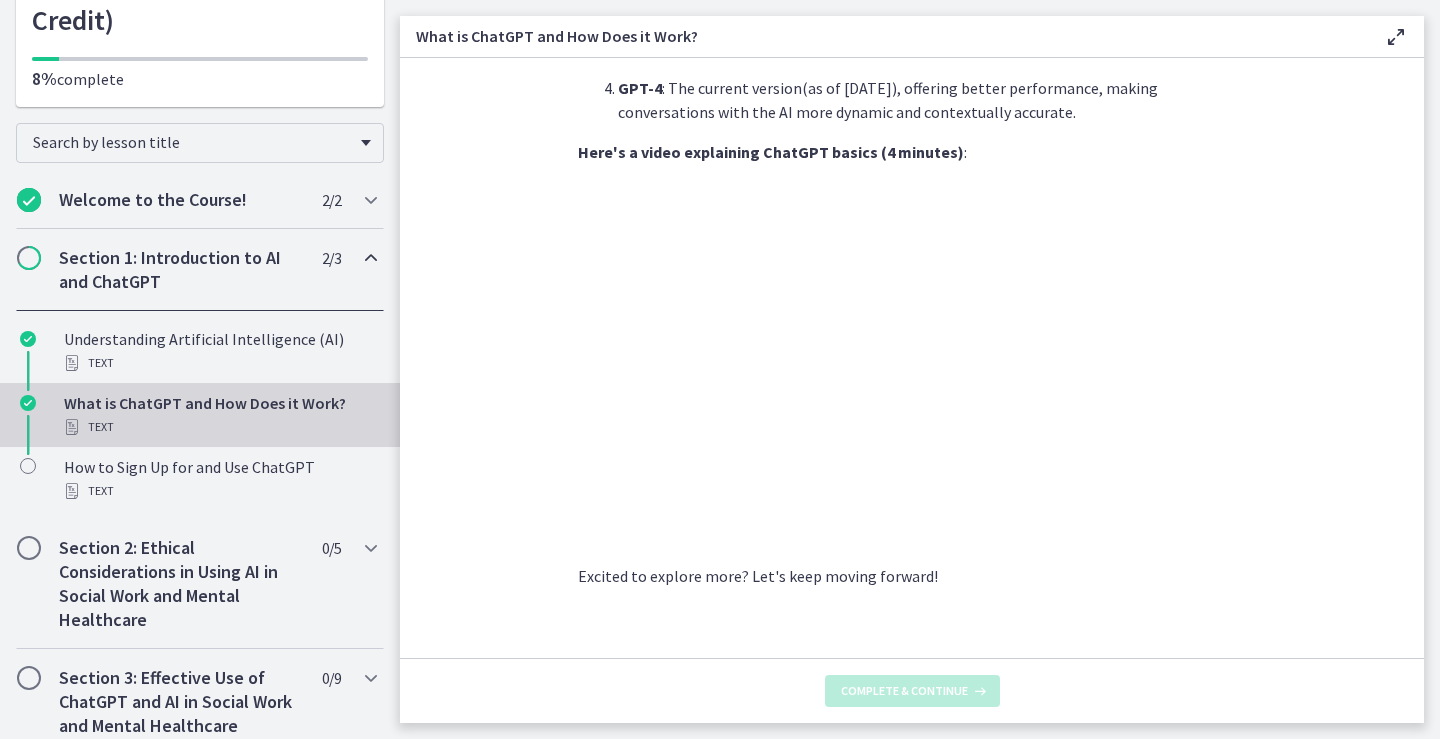scroll, scrollTop: 0, scrollLeft: 0, axis: both 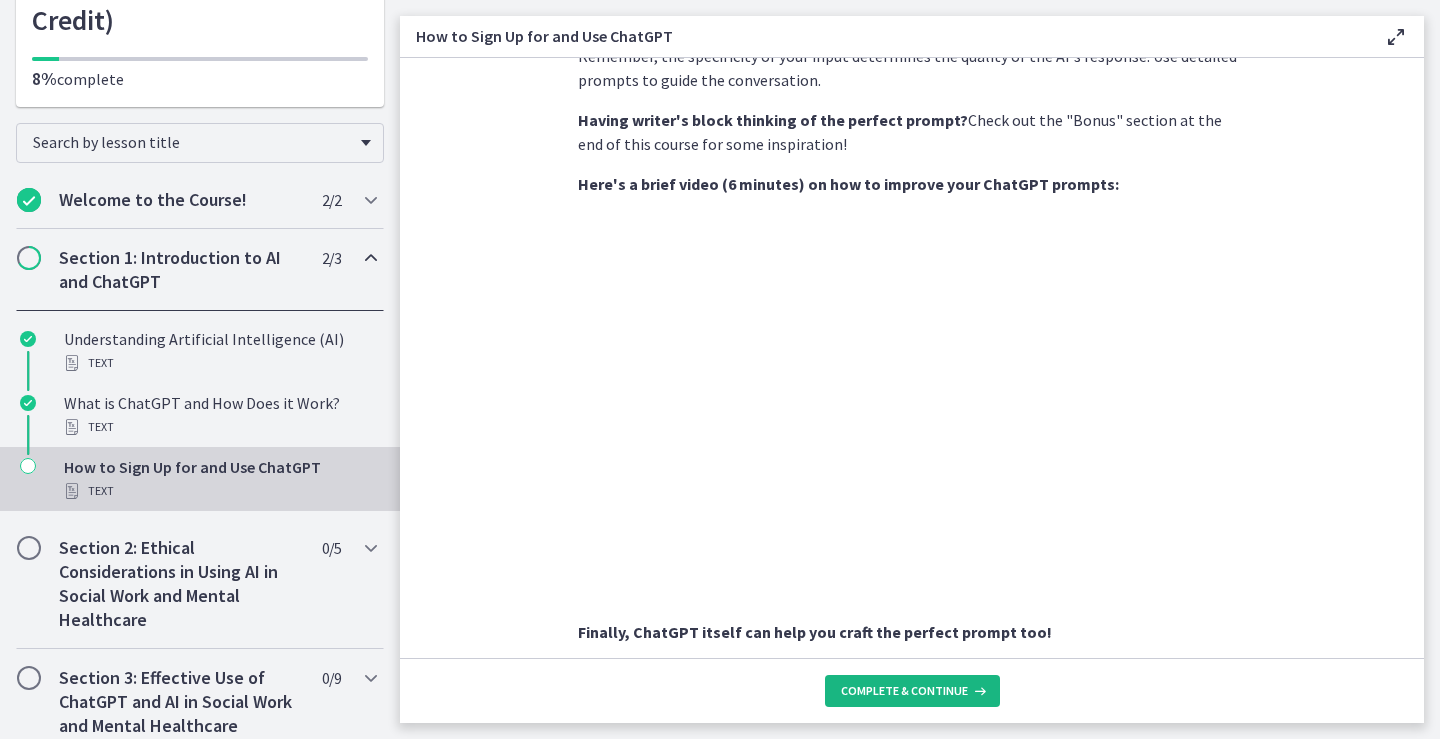 click on "Complete & continue" at bounding box center [904, 691] 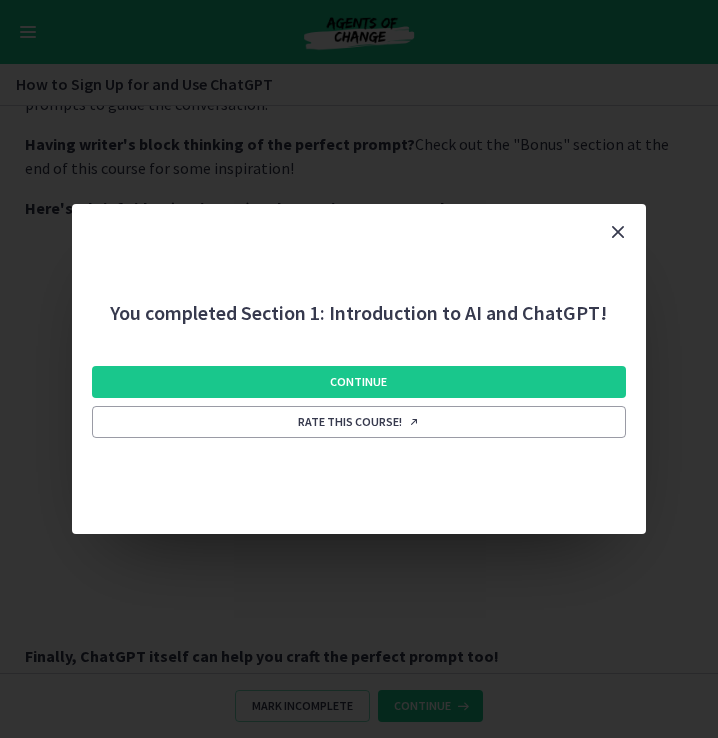 scroll, scrollTop: 682, scrollLeft: 0, axis: vertical 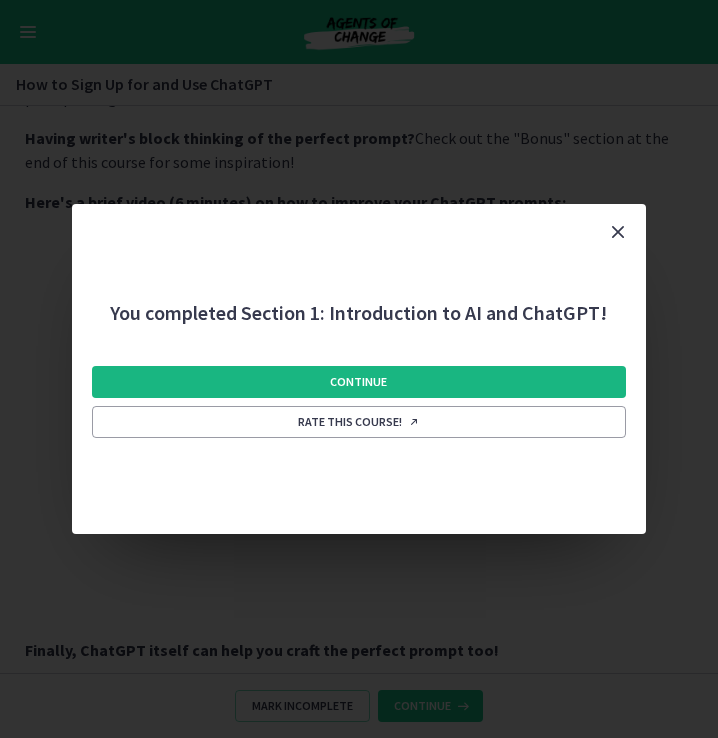 click on "Continue" at bounding box center (358, 382) 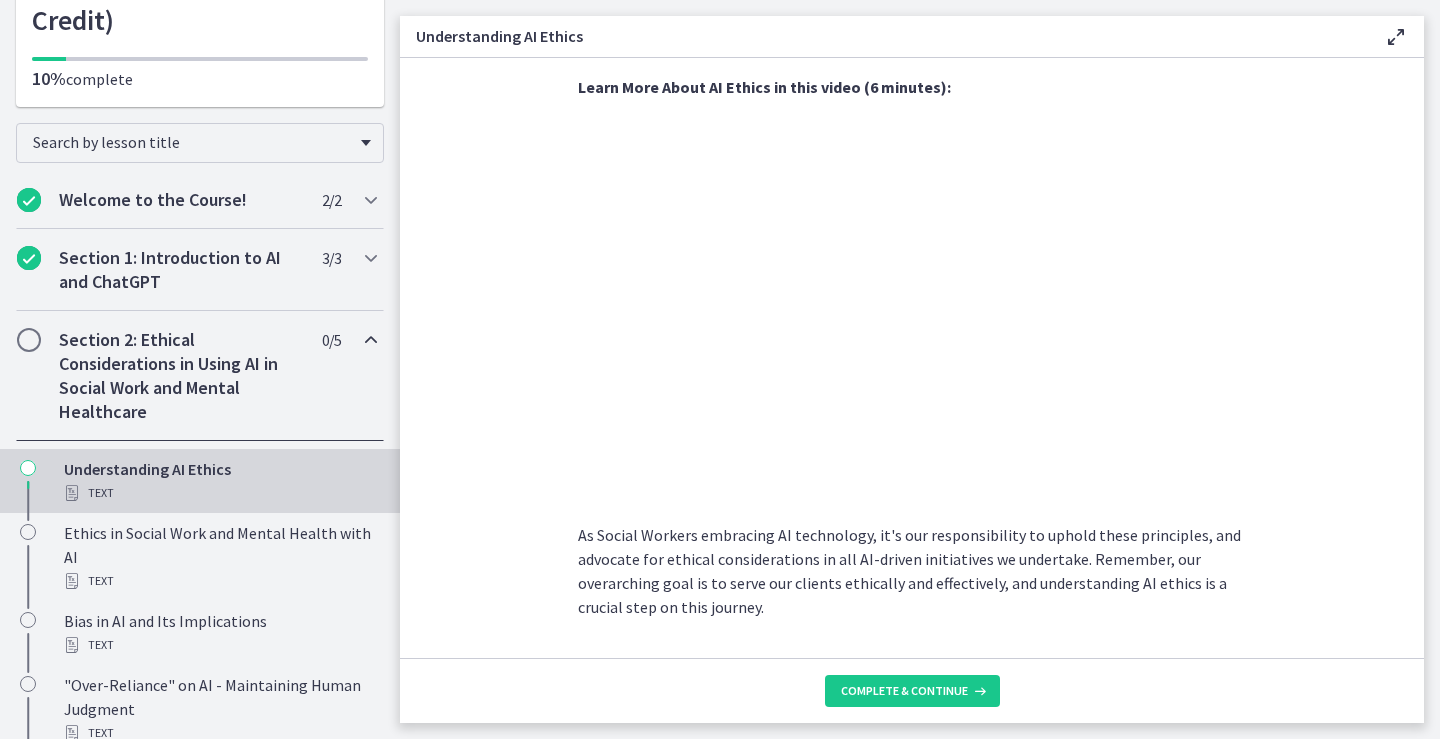 scroll, scrollTop: 998, scrollLeft: 0, axis: vertical 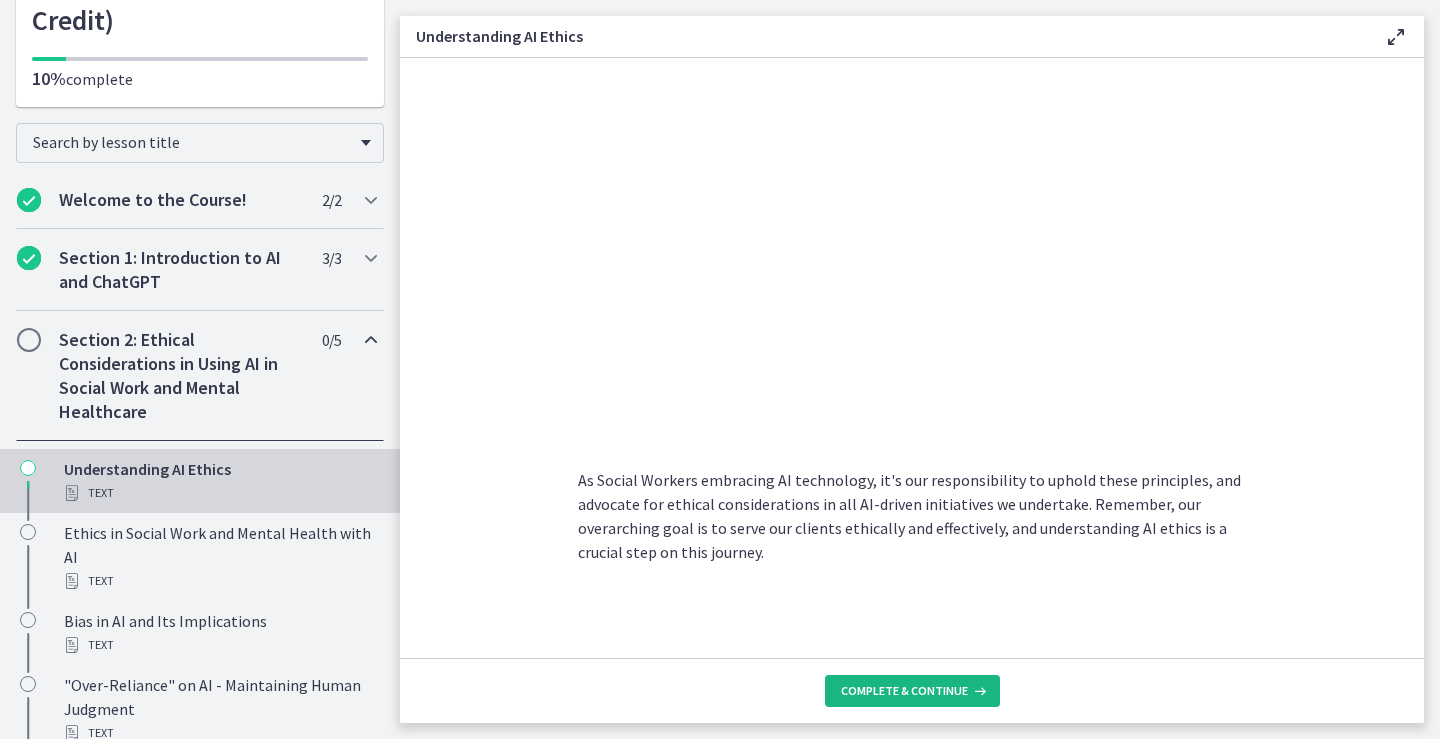 click on "Complete & continue" at bounding box center [912, 691] 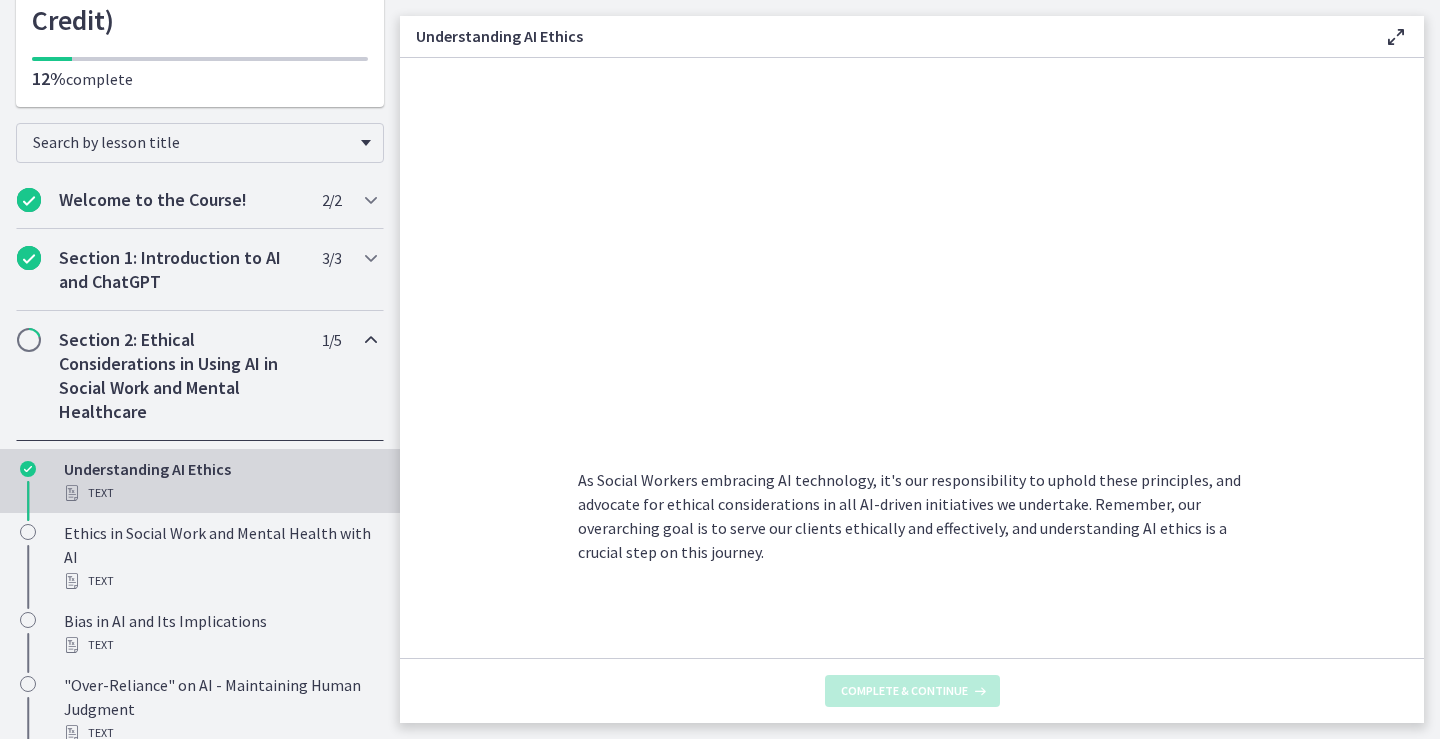 scroll, scrollTop: 0, scrollLeft: 0, axis: both 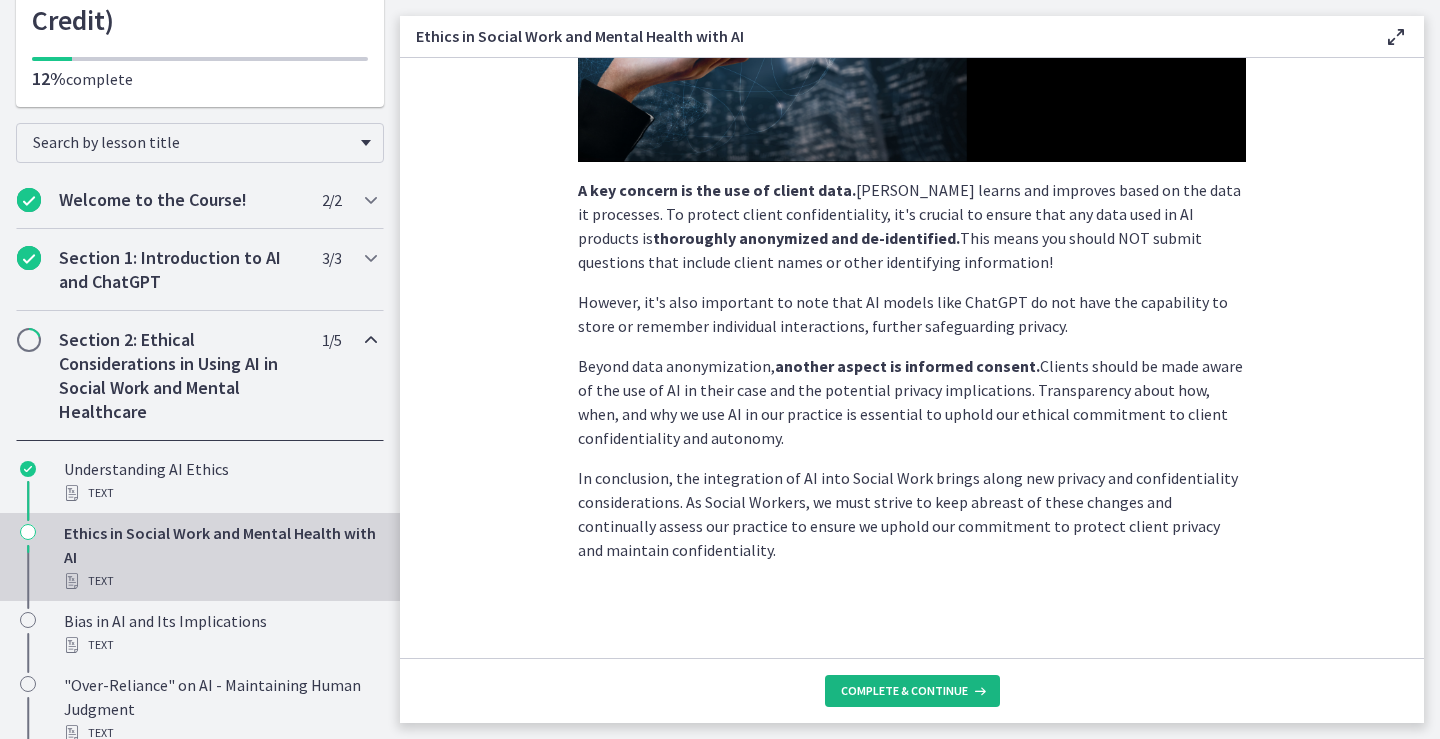 click on "Complete & continue" at bounding box center [904, 691] 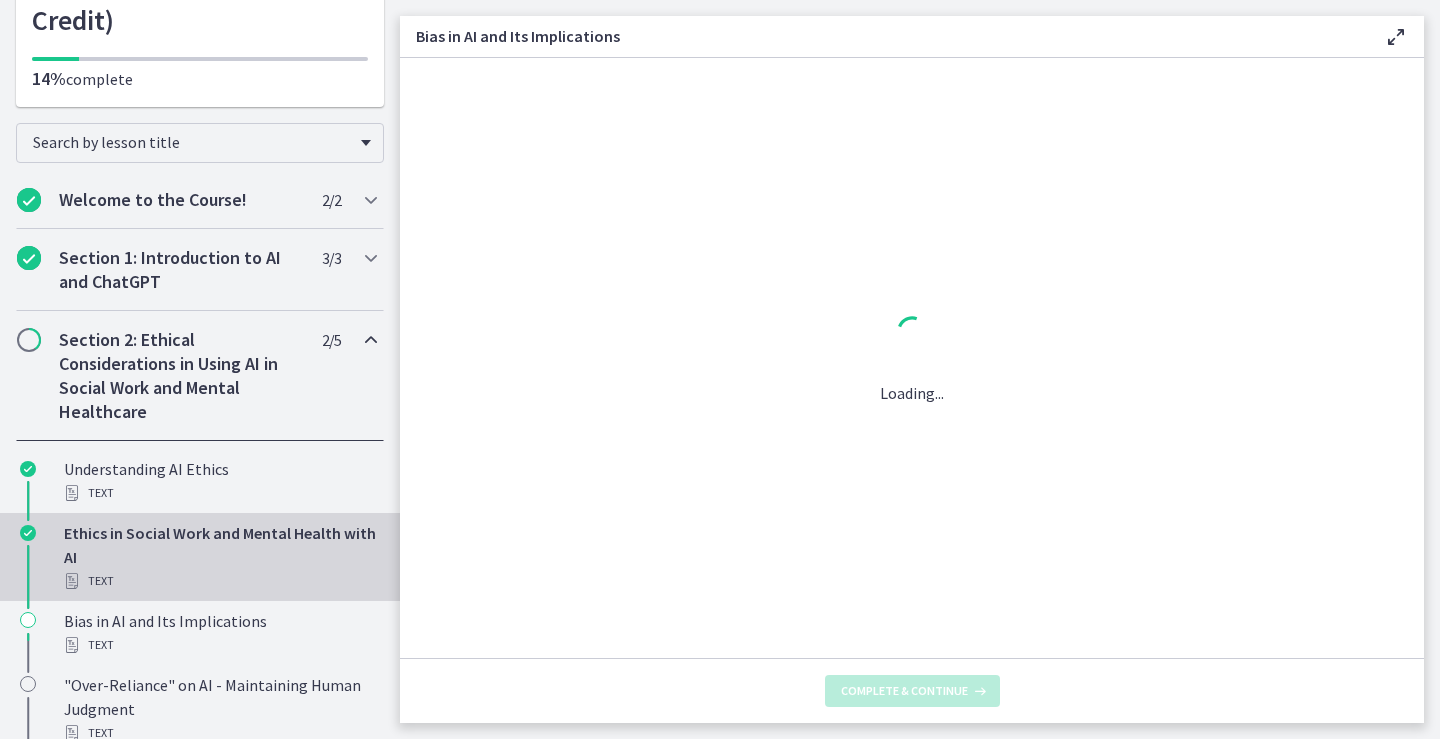 scroll, scrollTop: 0, scrollLeft: 0, axis: both 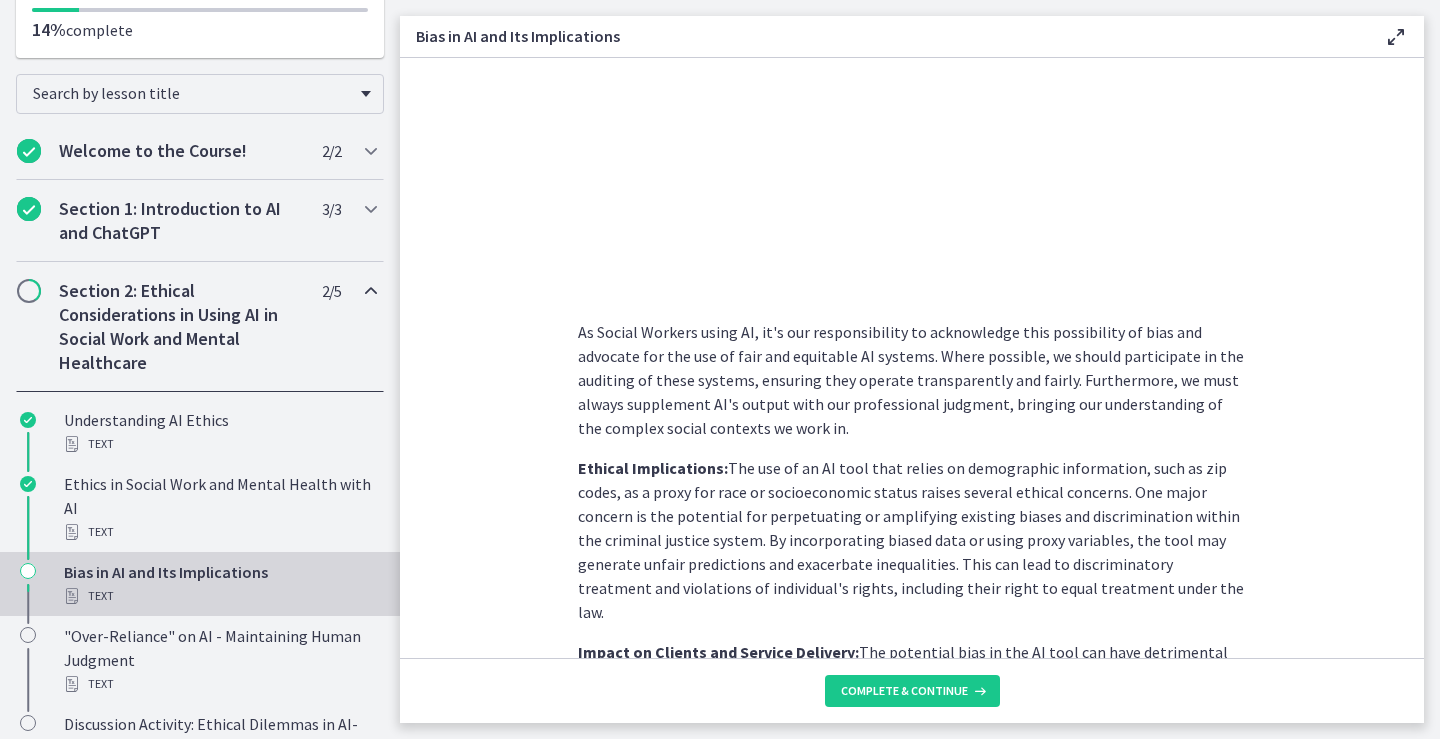 click on "As Social Workers using AI, it's our responsibility to acknowledge this possibility of bias and advocate for the use of fair and equitable AI systems. Where possible, we should participate in the auditing of these systems, ensuring they operate transparently and fairly. Furthermore, we must always supplement AI's output with our professional judgment, bringing our understanding of the complex social contexts we work in." at bounding box center [912, 380] 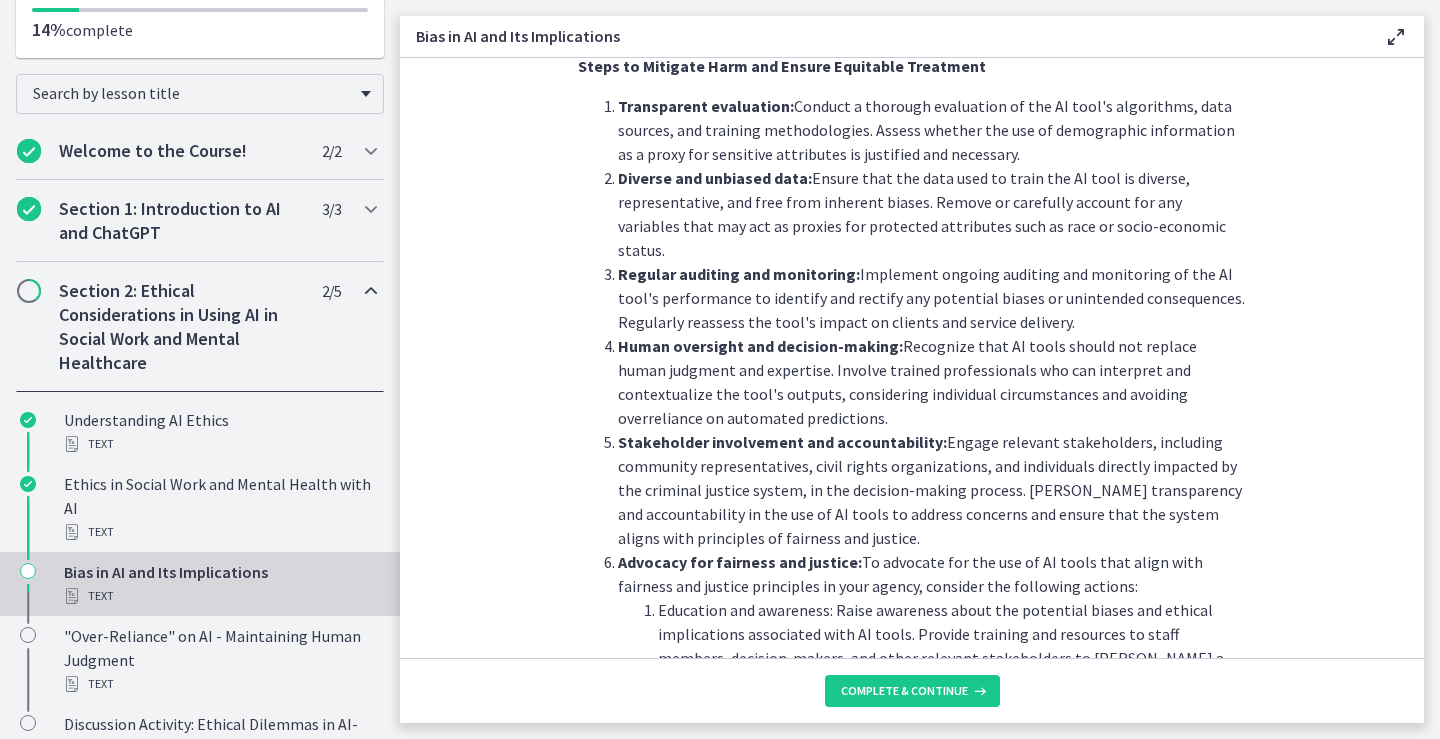scroll, scrollTop: 2238, scrollLeft: 0, axis: vertical 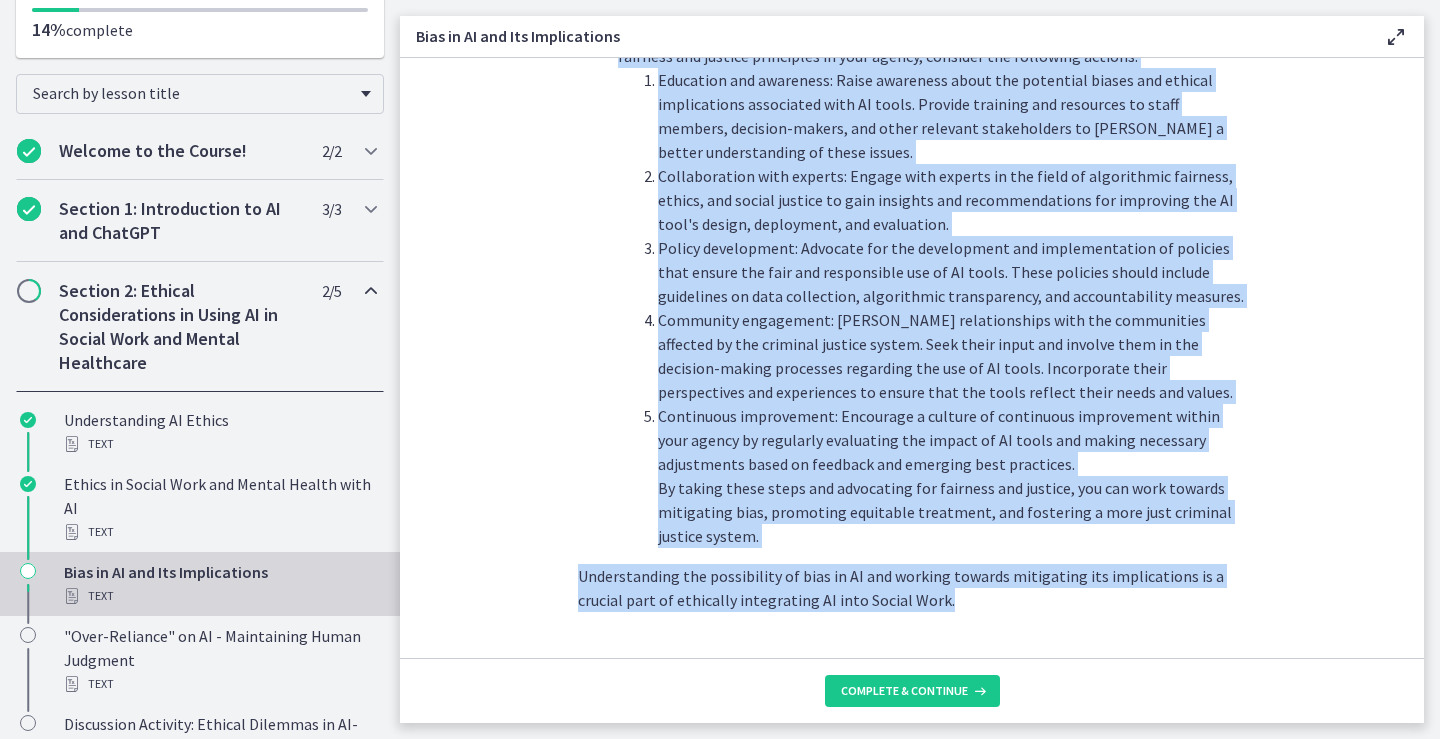 drag, startPoint x: 573, startPoint y: 330, endPoint x: 981, endPoint y: 562, distance: 469.34848 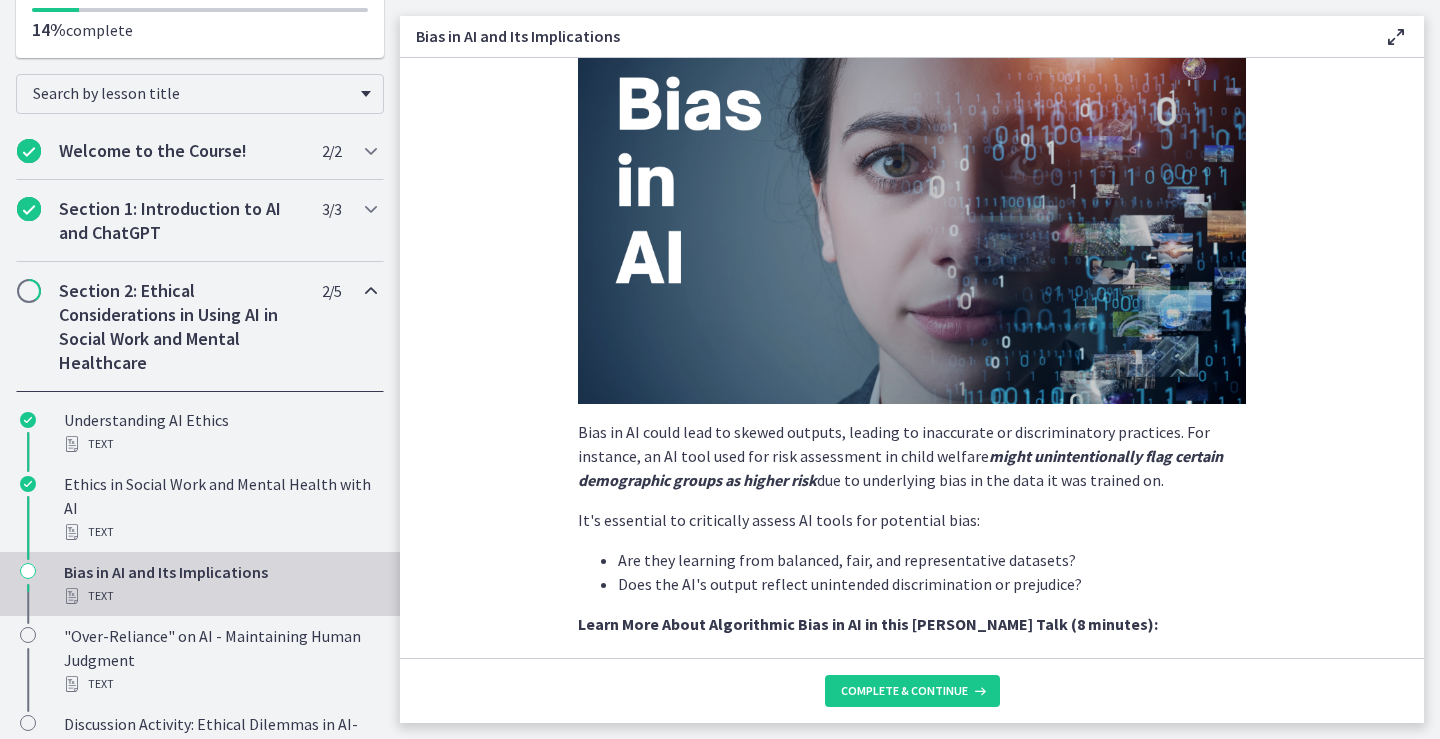 scroll, scrollTop: 400, scrollLeft: 0, axis: vertical 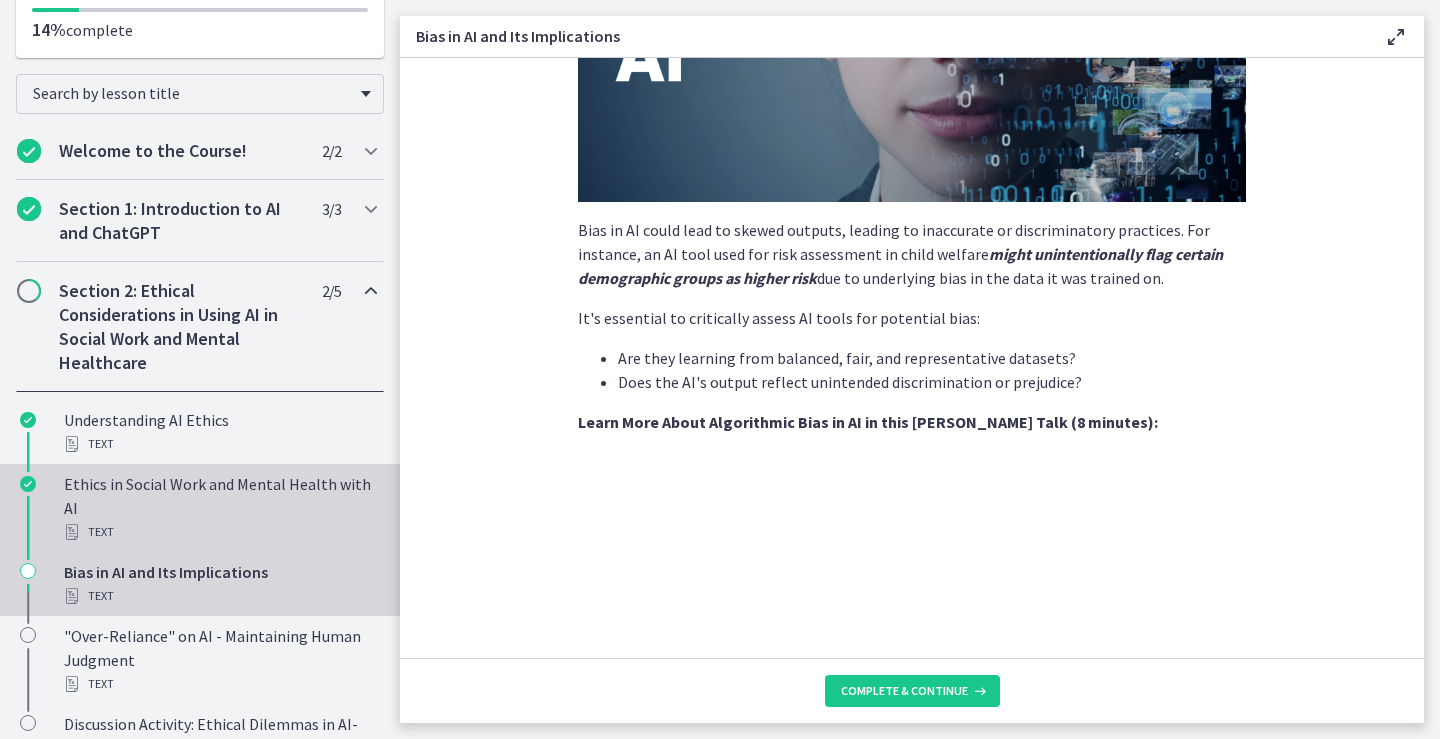click on "Ethics in Social Work and Mental Health with AI
Text" at bounding box center [220, 508] 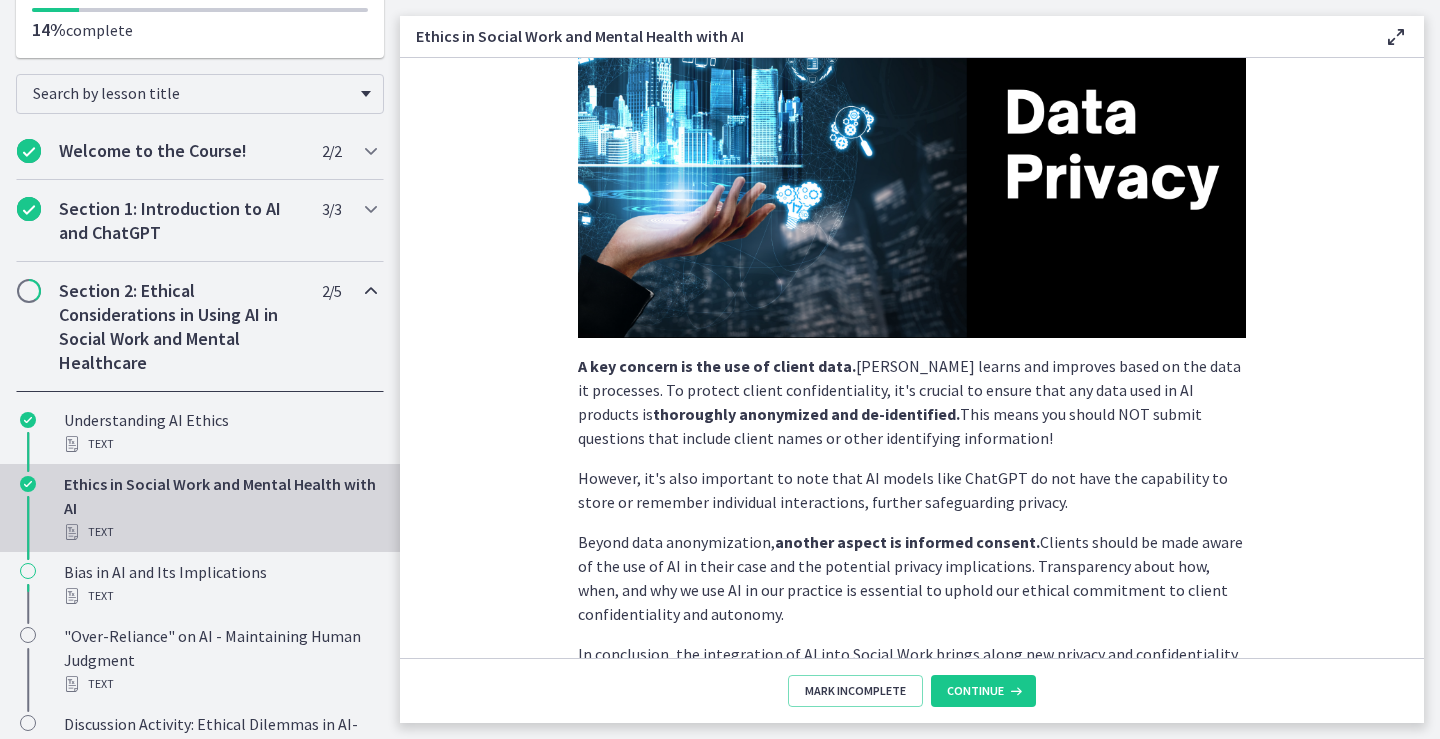 scroll, scrollTop: 400, scrollLeft: 0, axis: vertical 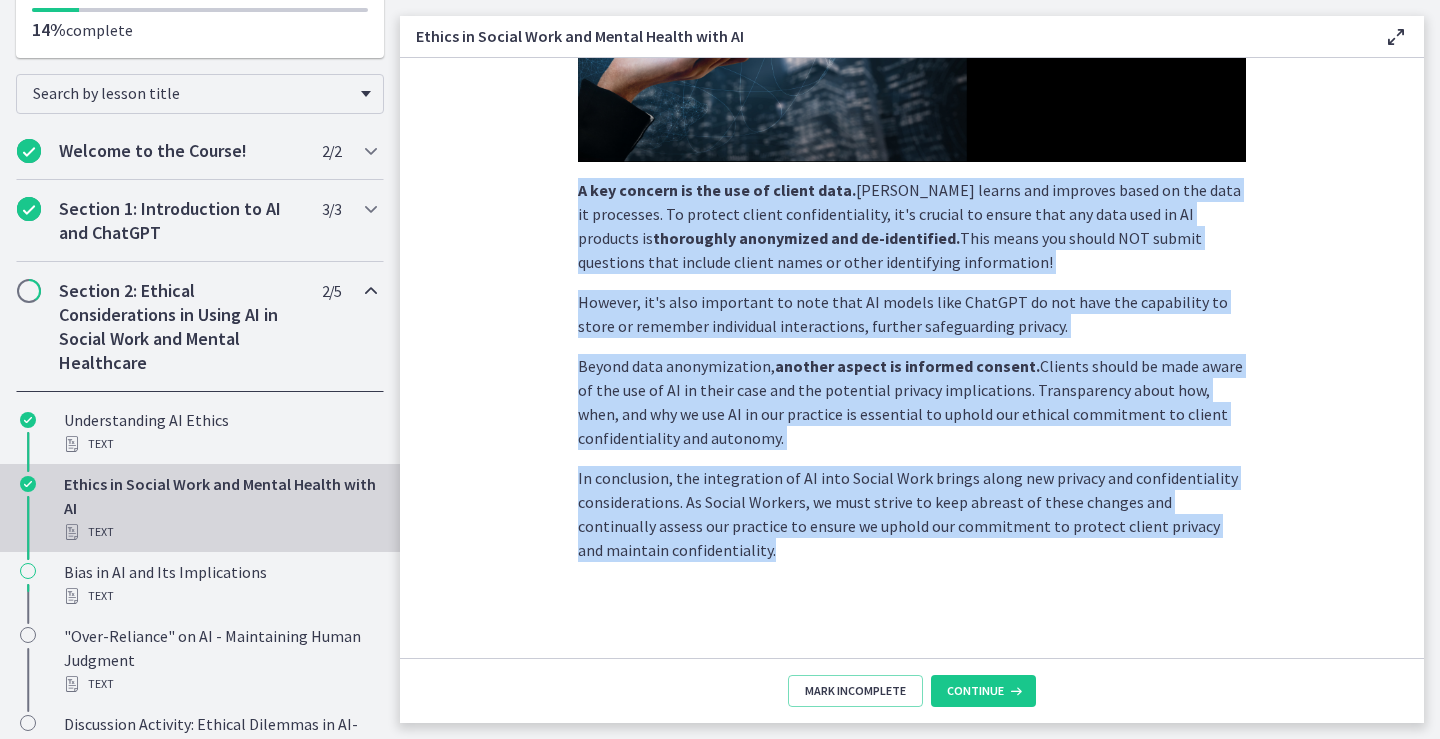 drag, startPoint x: 570, startPoint y: 293, endPoint x: 694, endPoint y: 556, distance: 290.76624 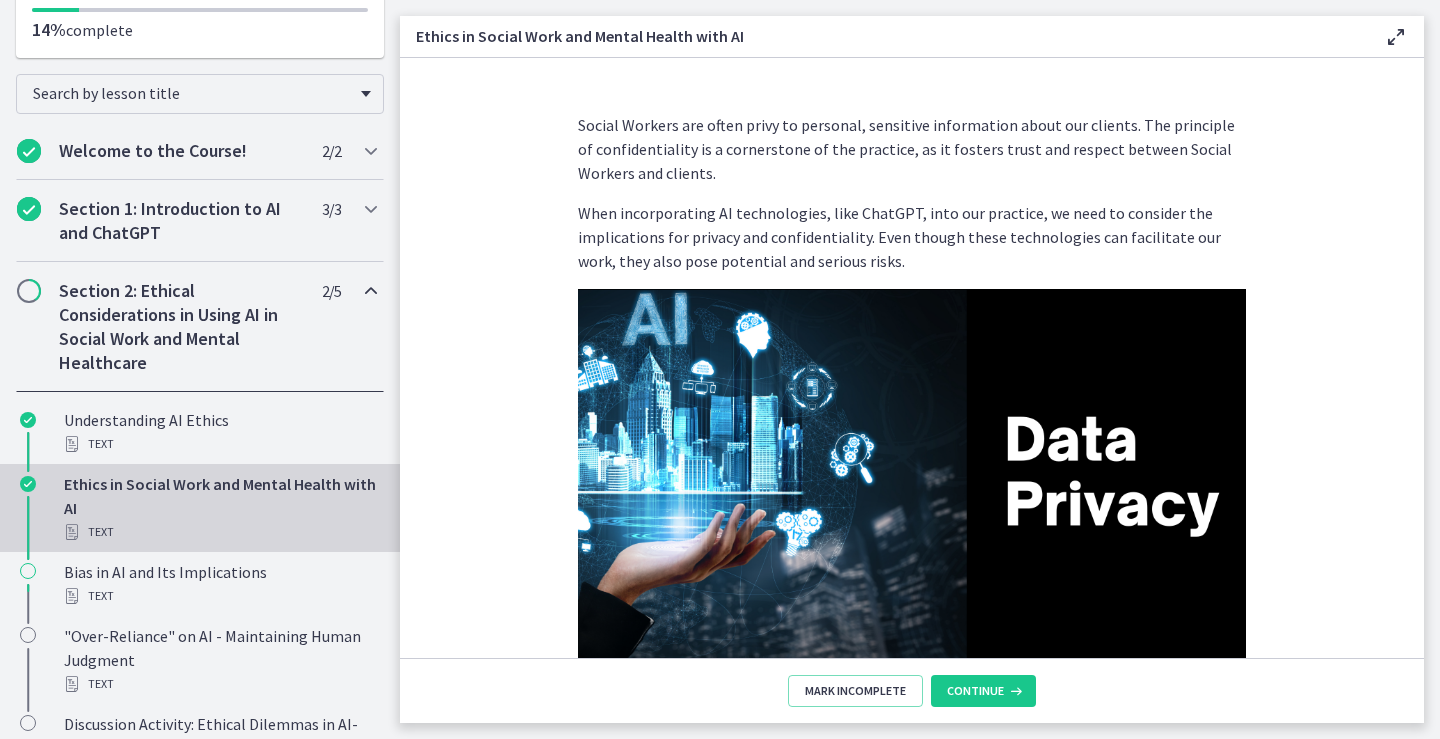 scroll, scrollTop: 0, scrollLeft: 0, axis: both 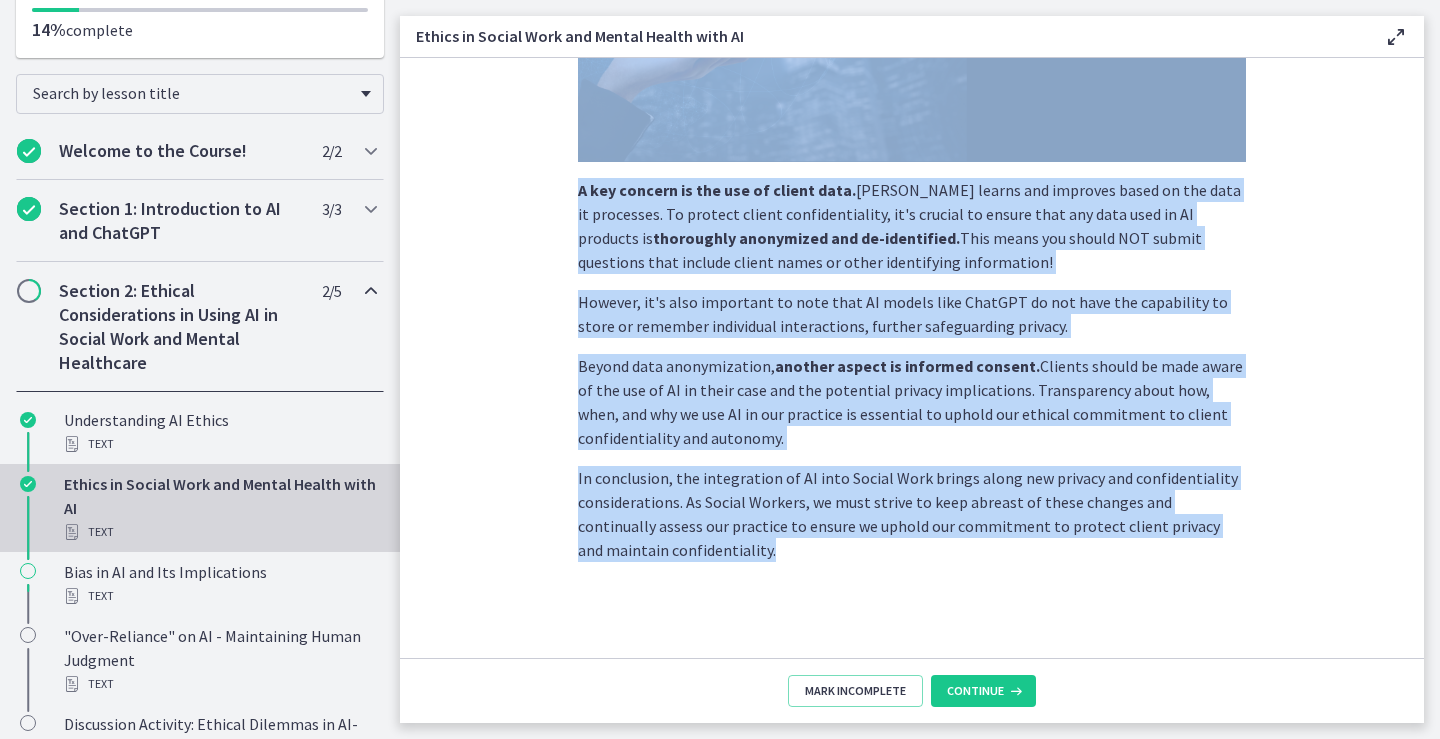 drag, startPoint x: 573, startPoint y: 123, endPoint x: 660, endPoint y: 454, distance: 342.2426 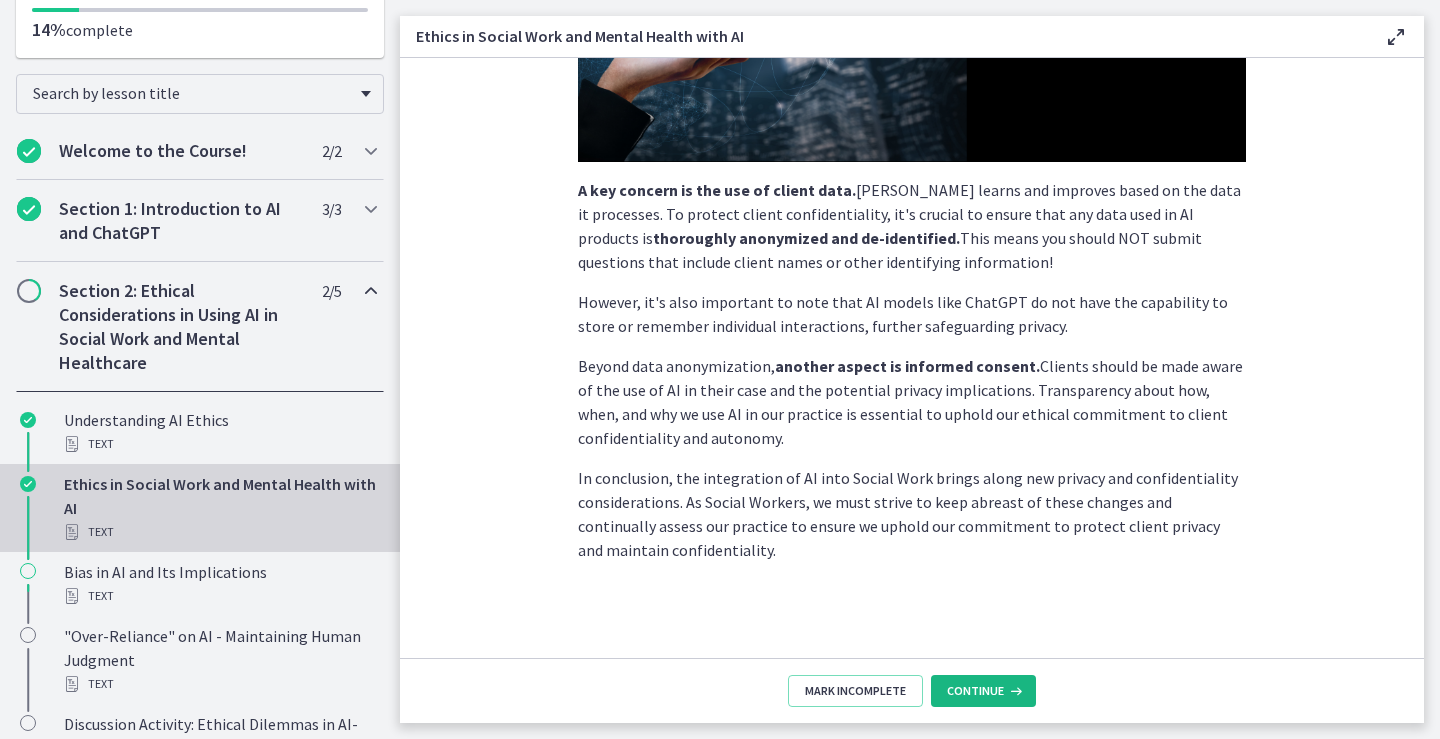 click on "Continue" at bounding box center (975, 691) 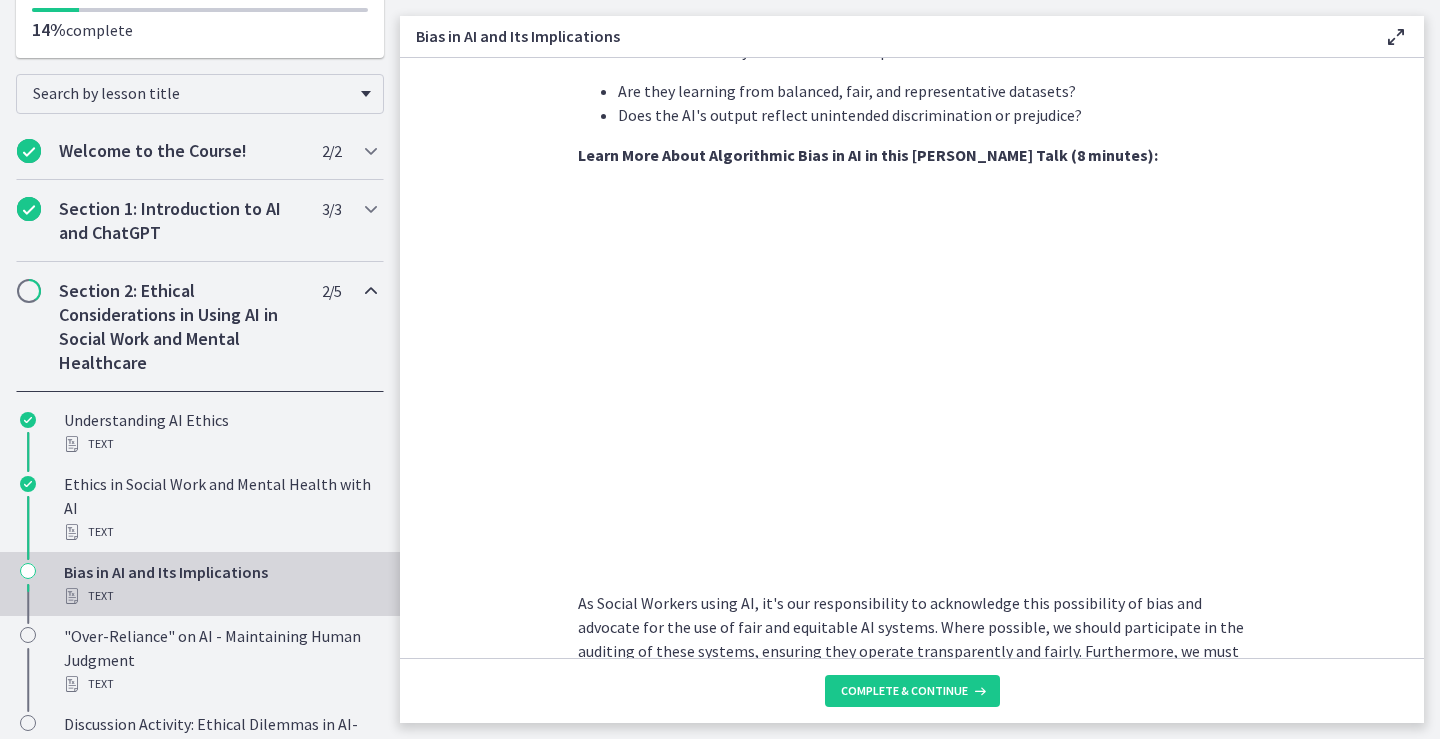 scroll, scrollTop: 1000, scrollLeft: 0, axis: vertical 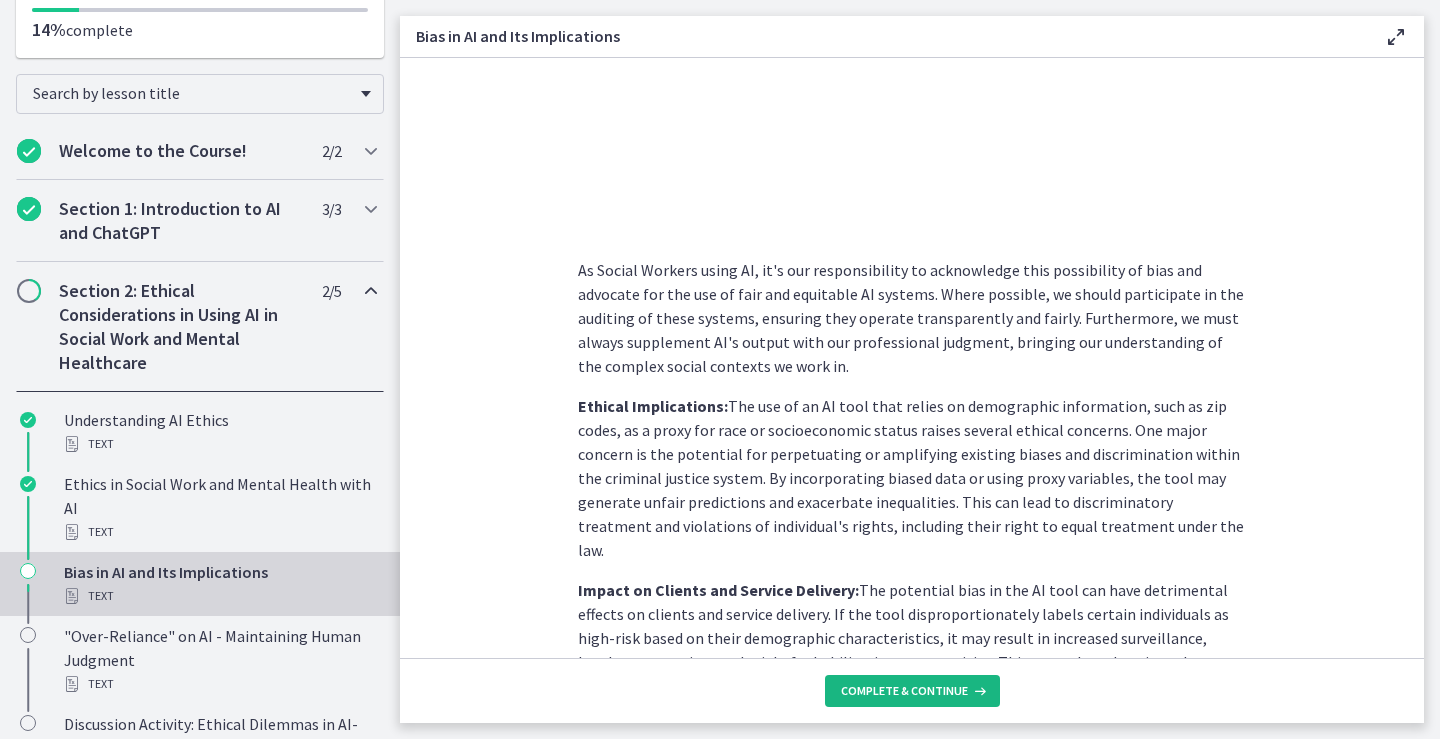 click on "Complete & continue" at bounding box center [912, 691] 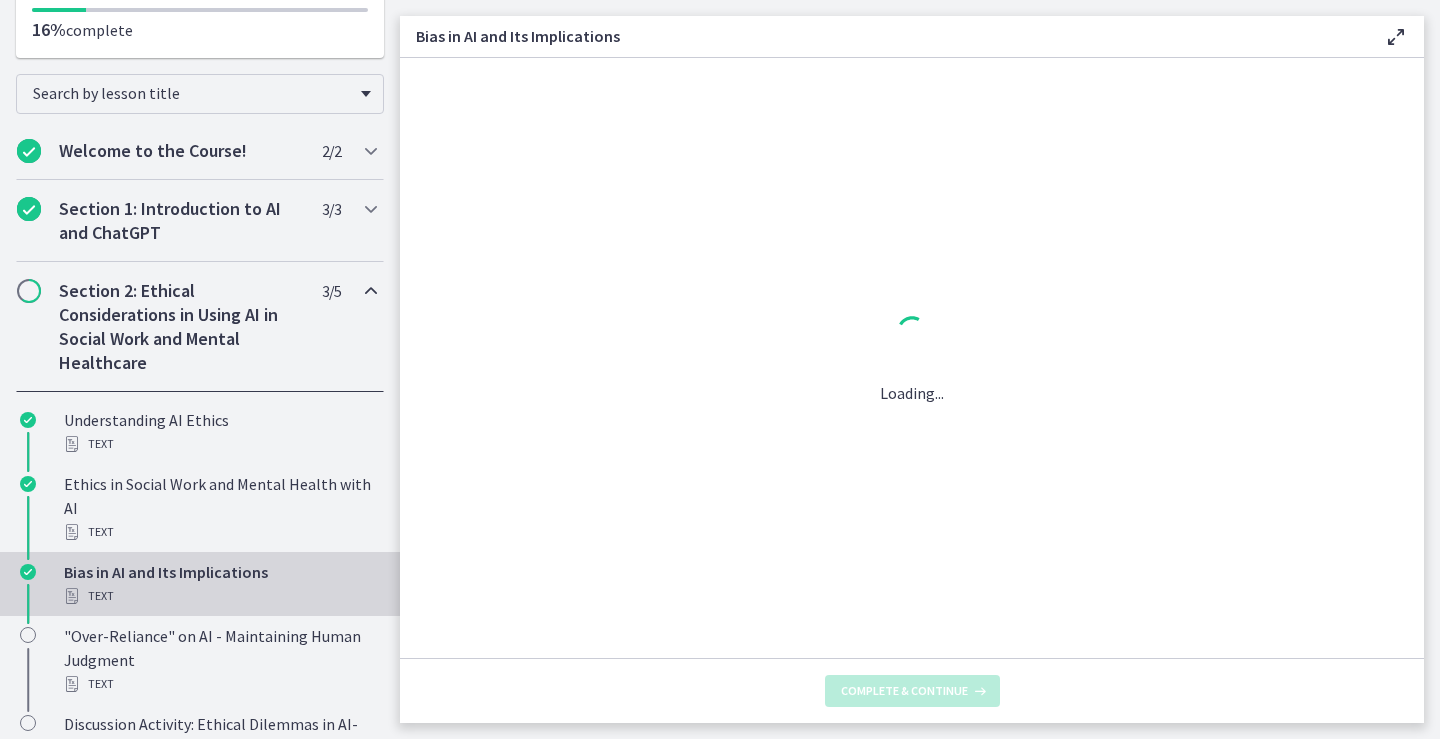 scroll, scrollTop: 0, scrollLeft: 0, axis: both 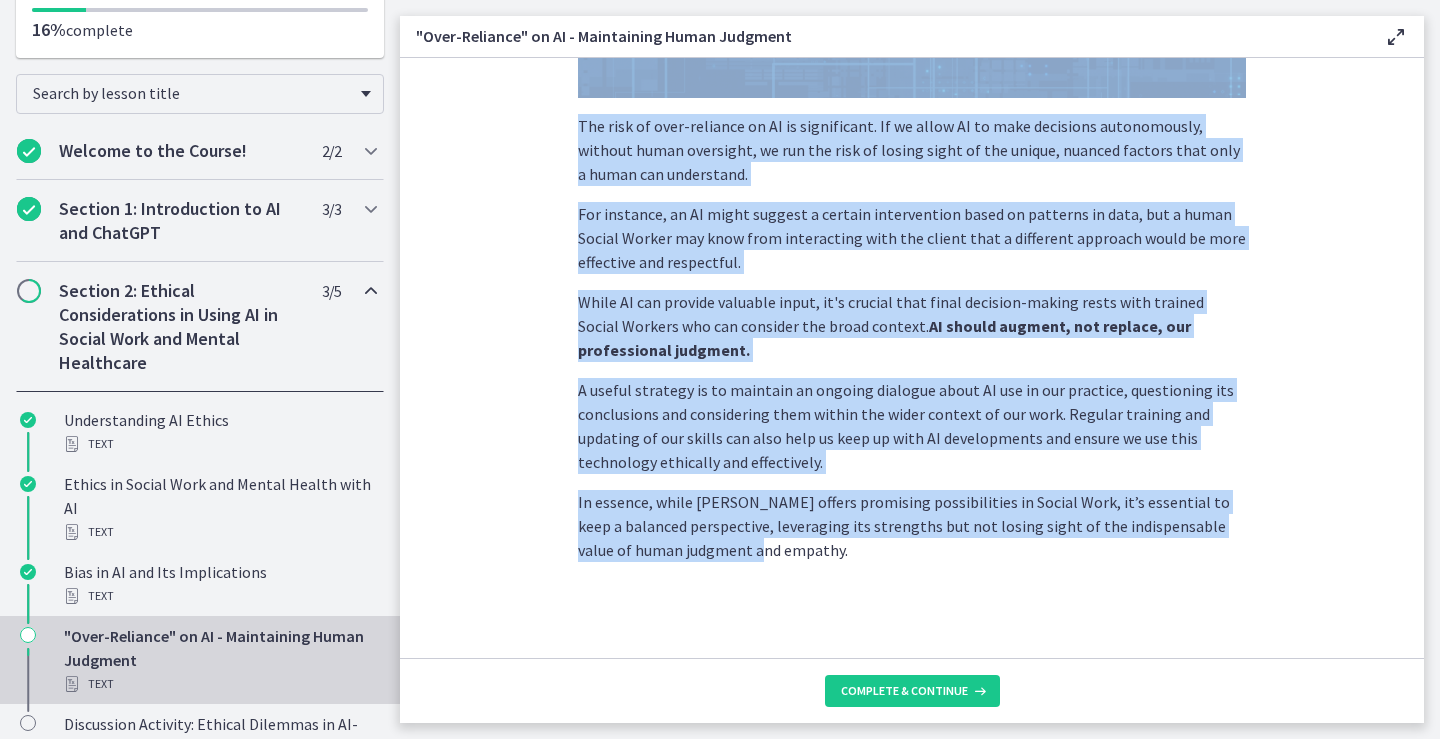 drag, startPoint x: 571, startPoint y: 123, endPoint x: 773, endPoint y: 564, distance: 485.06186 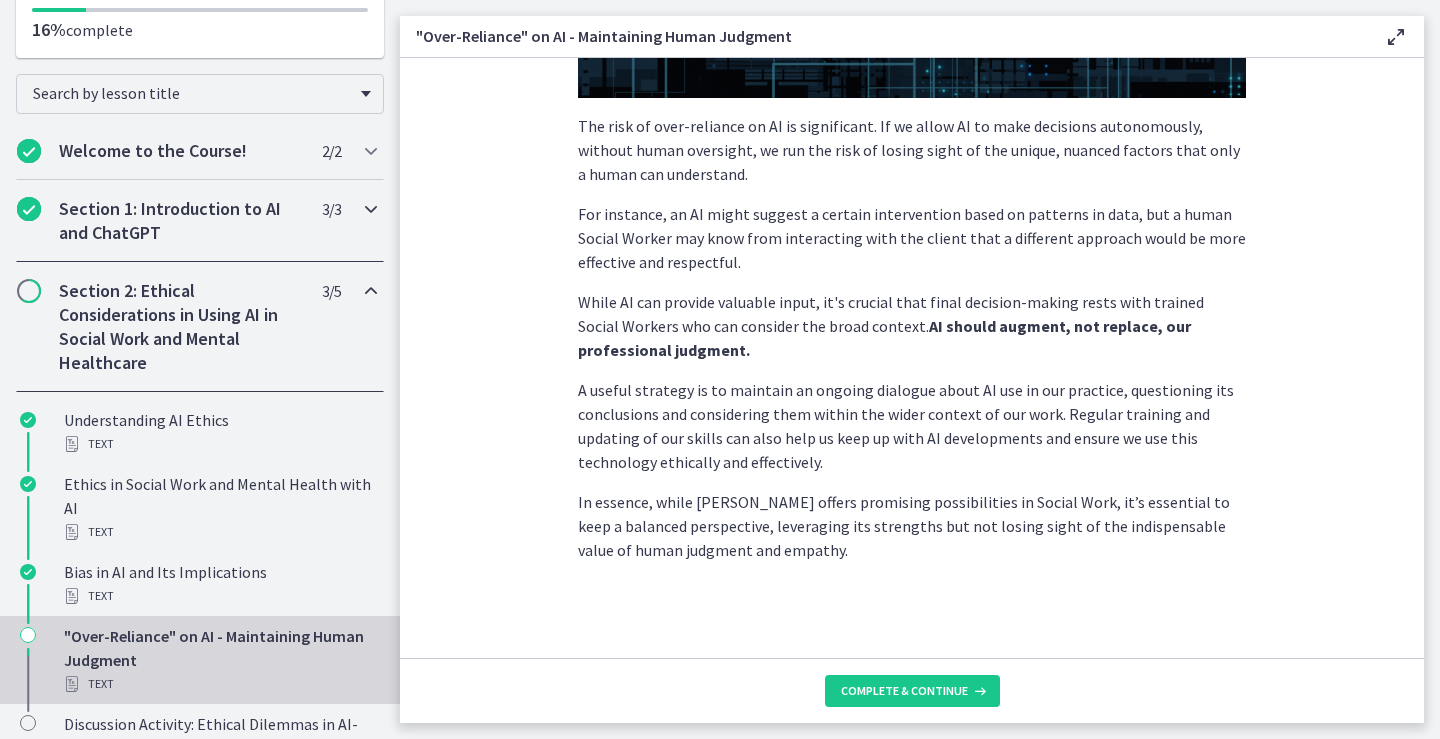 click at bounding box center (371, 209) 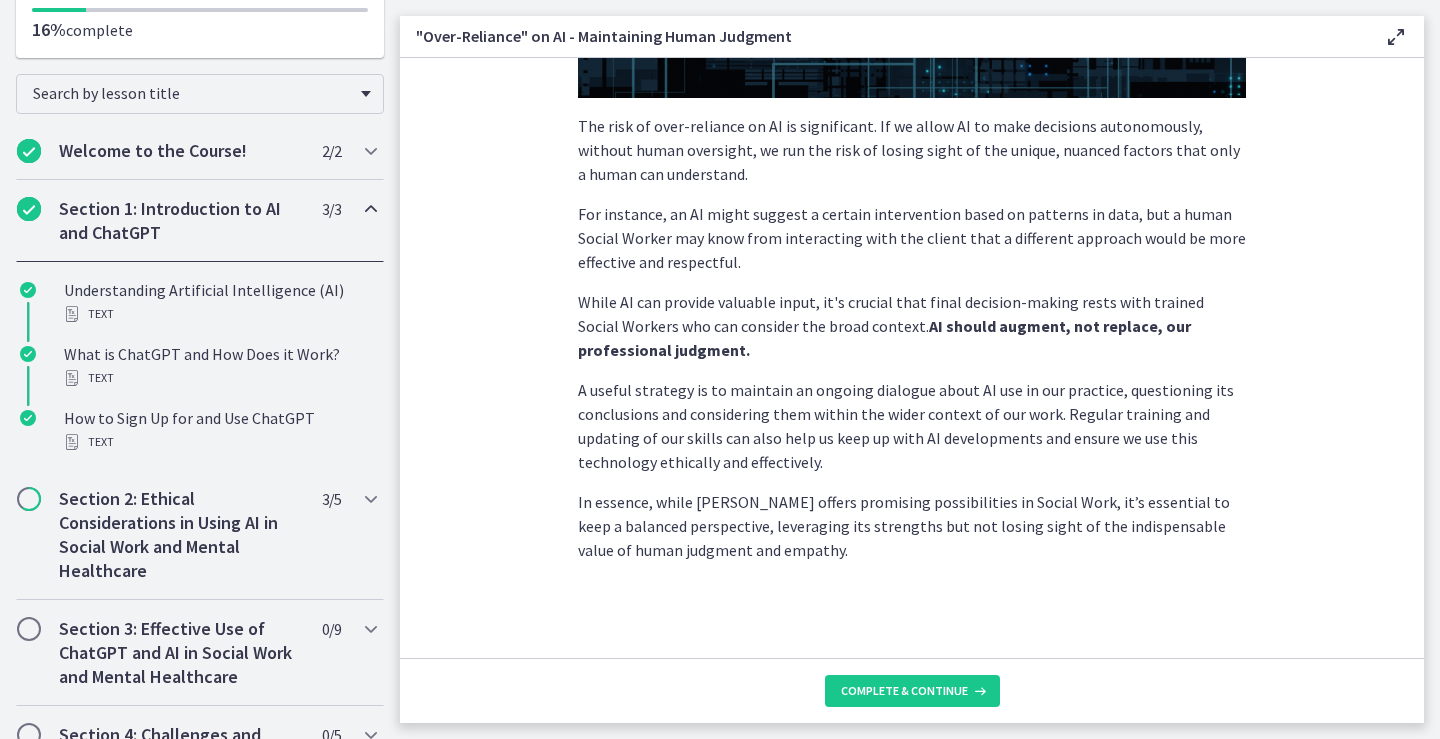 click at bounding box center (371, 209) 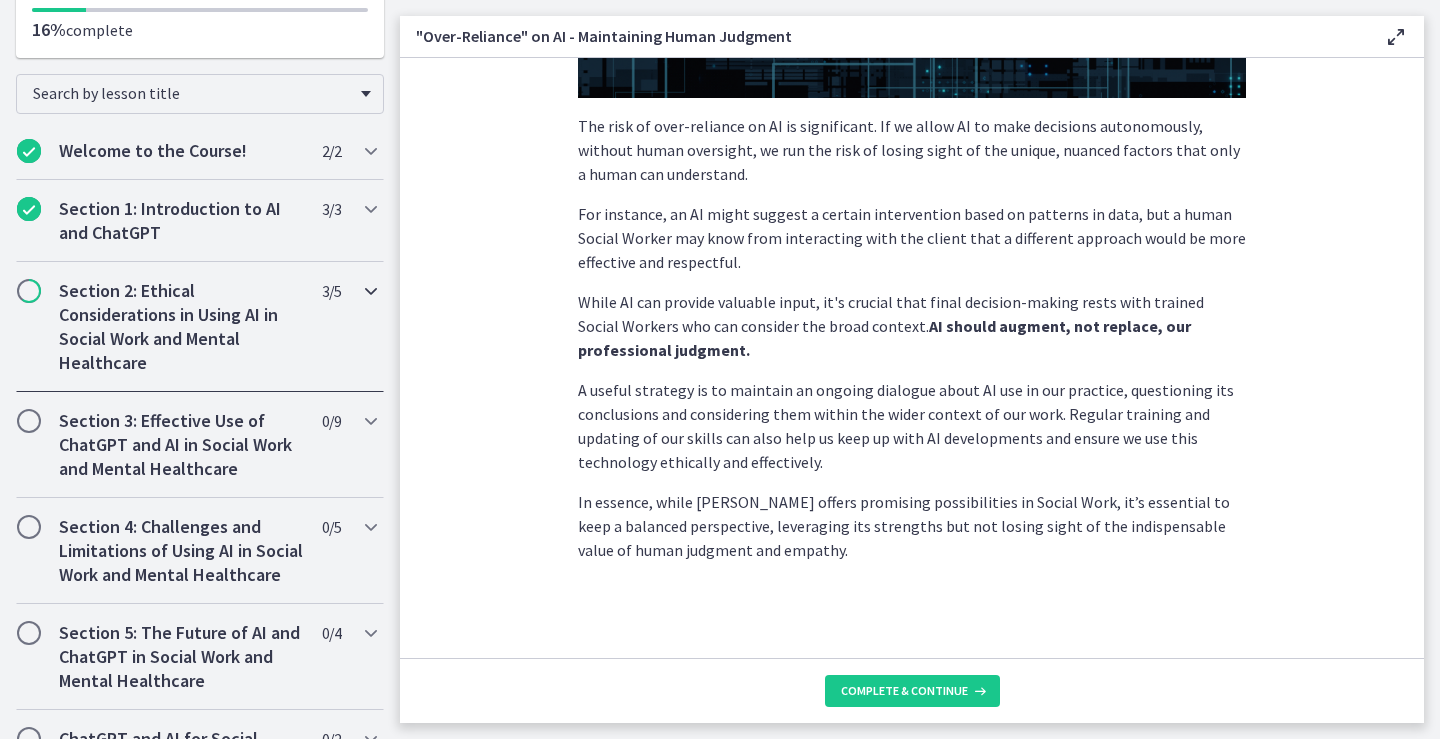 click at bounding box center [371, 291] 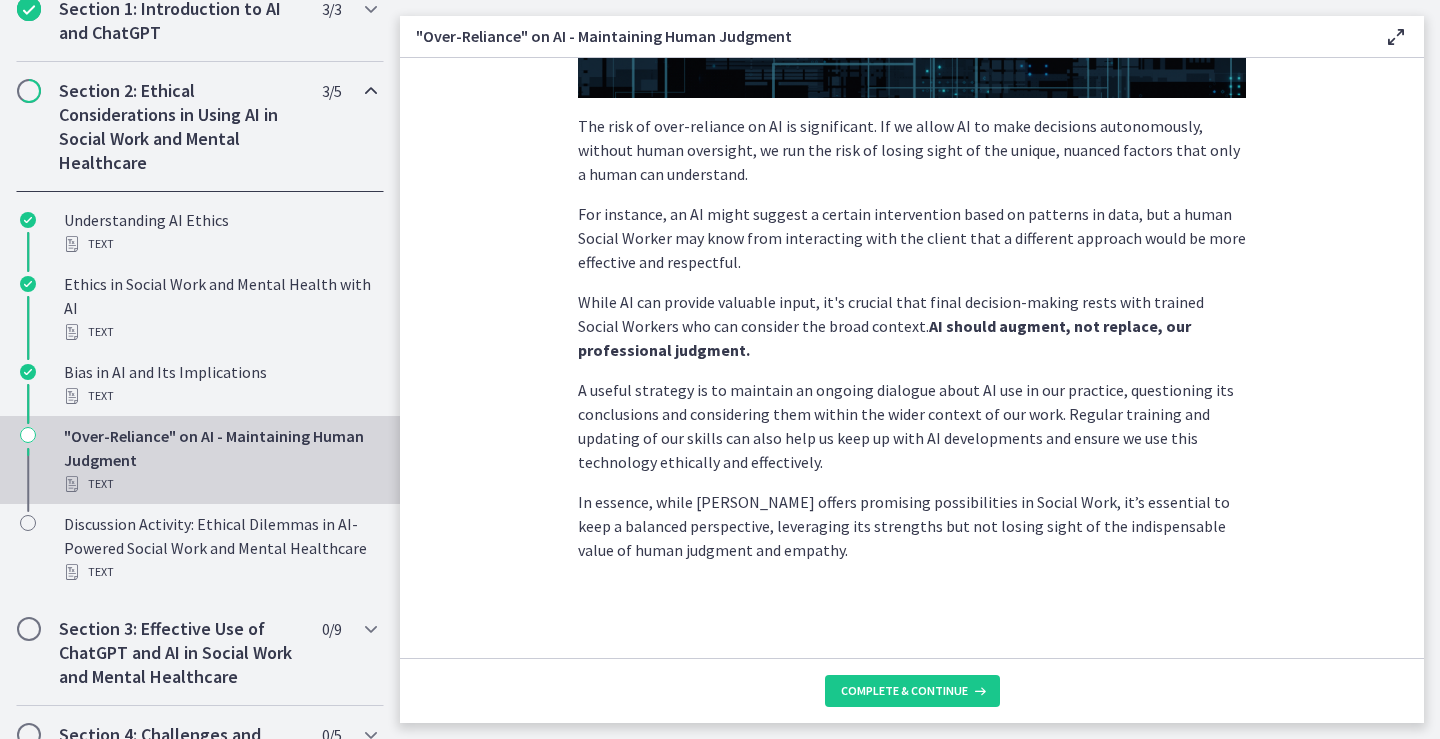 scroll, scrollTop: 600, scrollLeft: 0, axis: vertical 